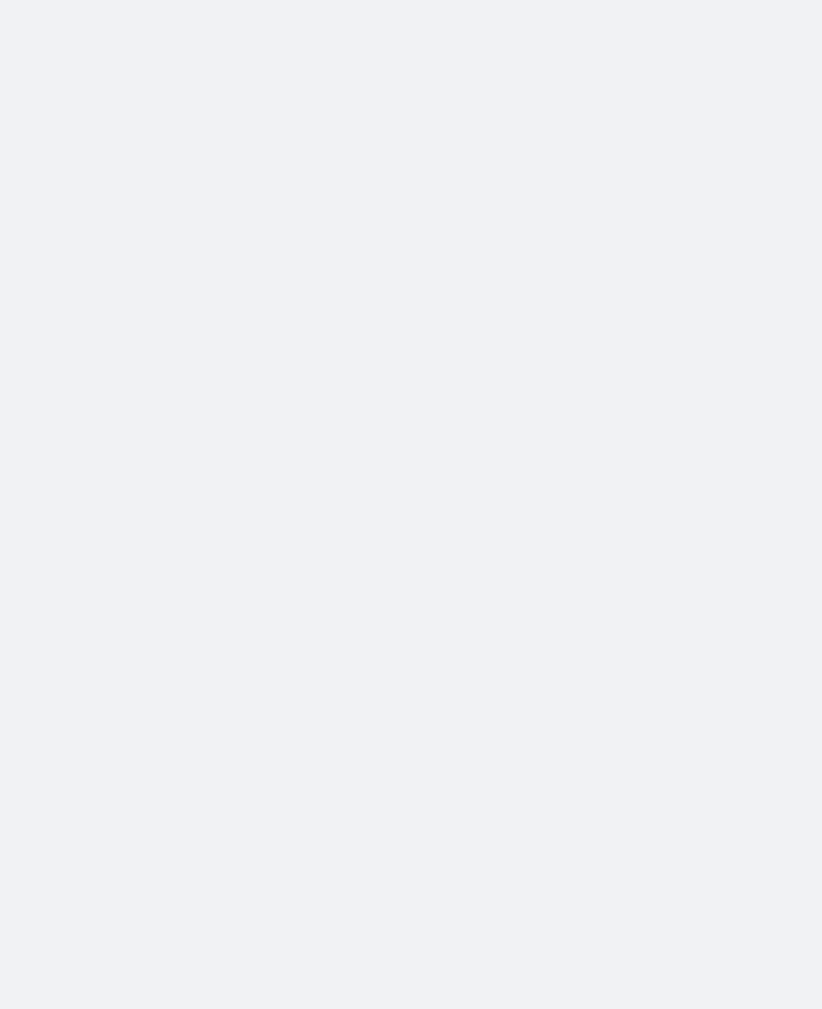 scroll, scrollTop: 0, scrollLeft: 0, axis: both 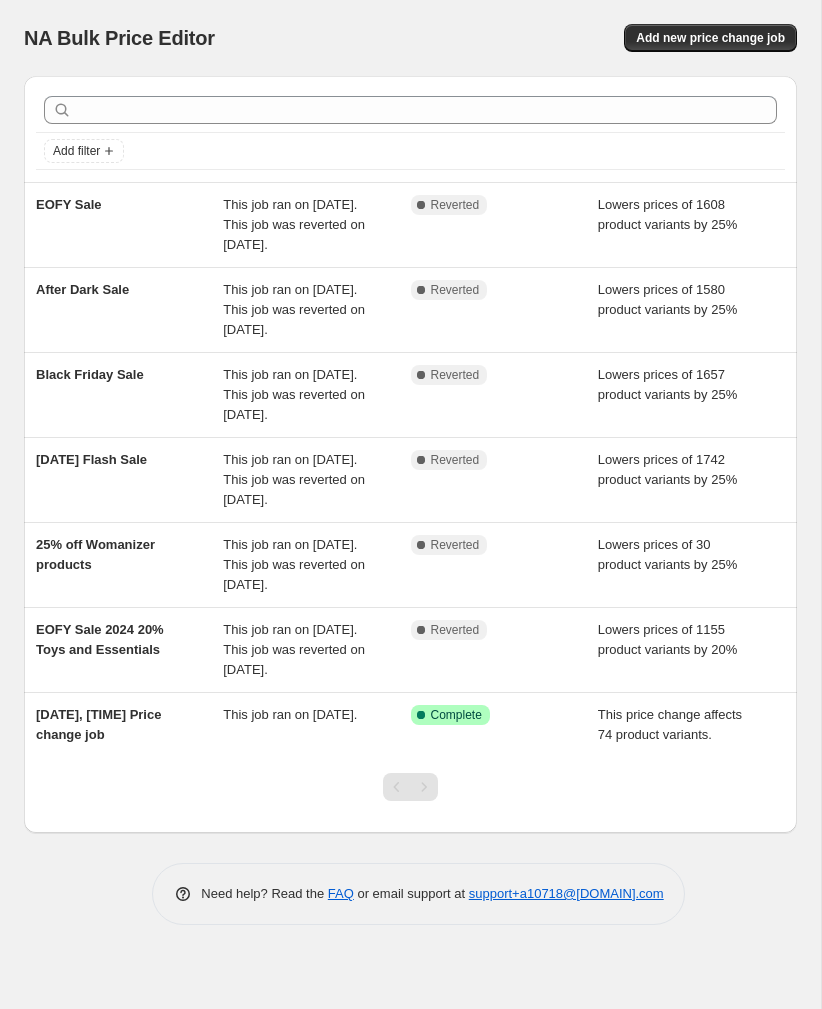 click at bounding box center (410, 110) 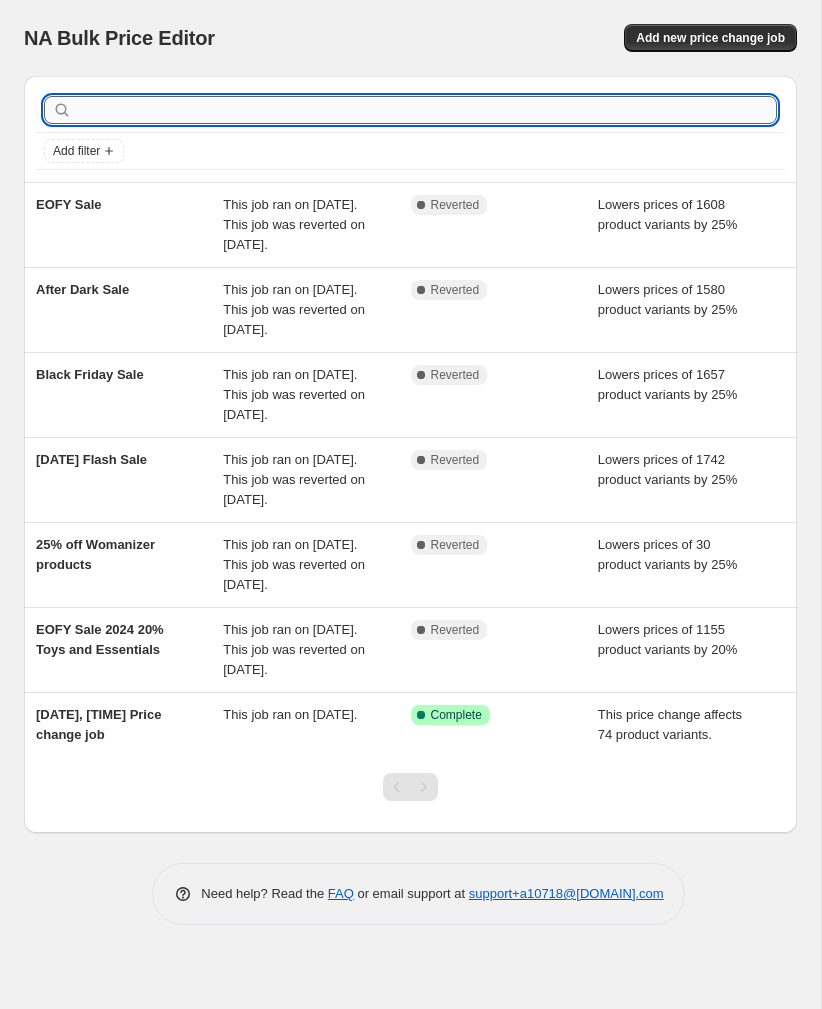click at bounding box center [426, 110] 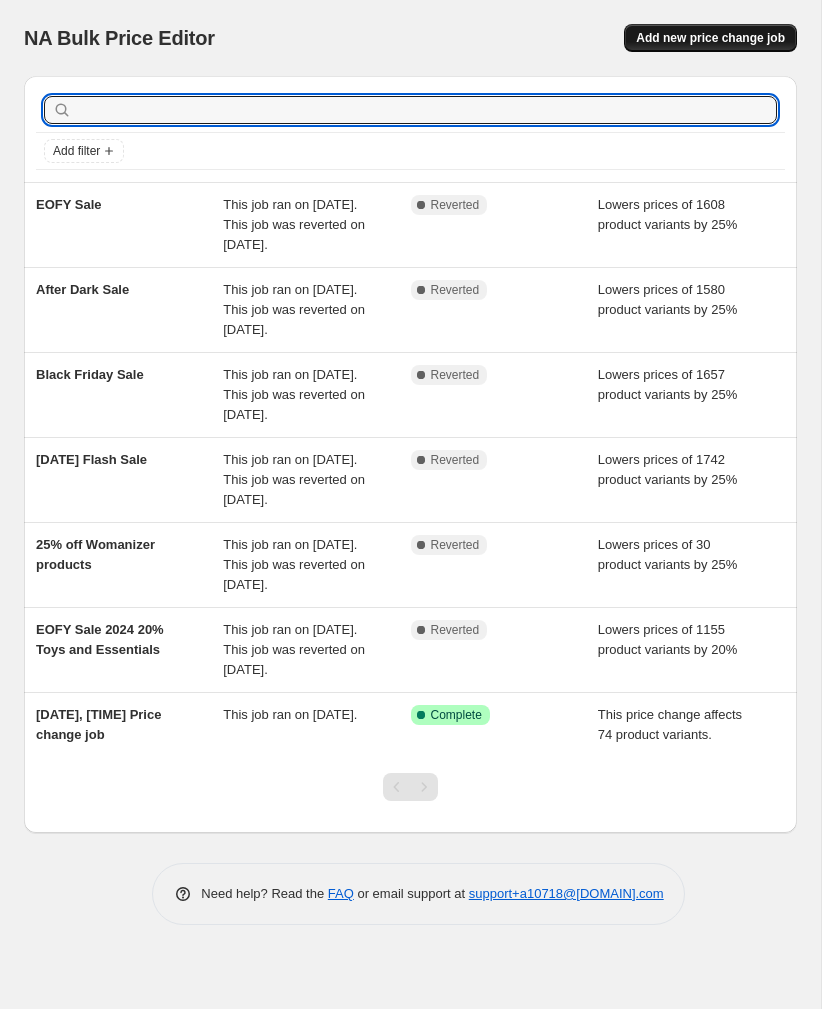 click on "Add new price change job" at bounding box center [710, 38] 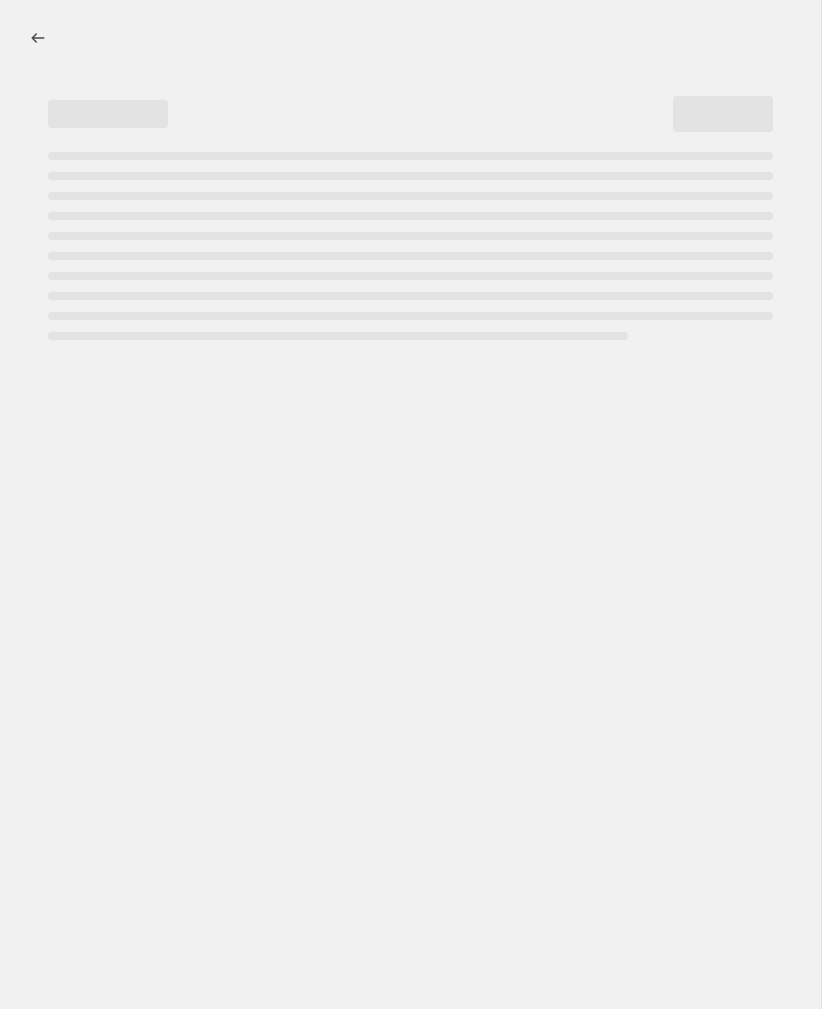 select on "percentage" 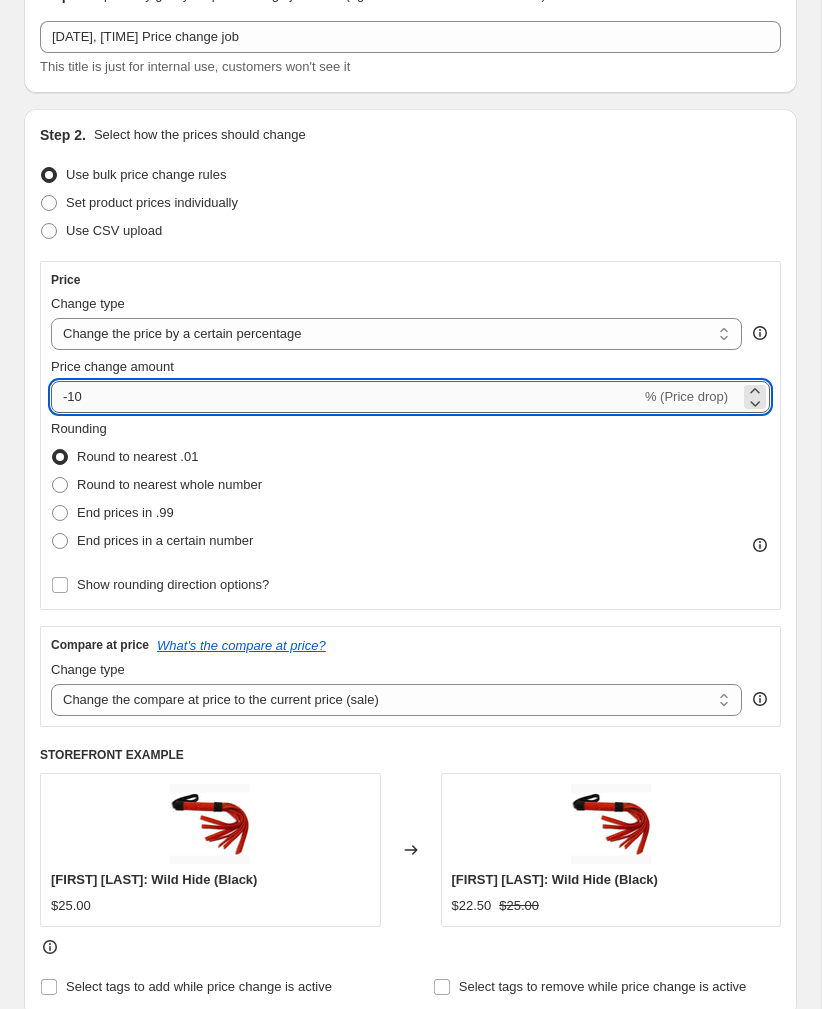 click on "-10" at bounding box center [346, 397] 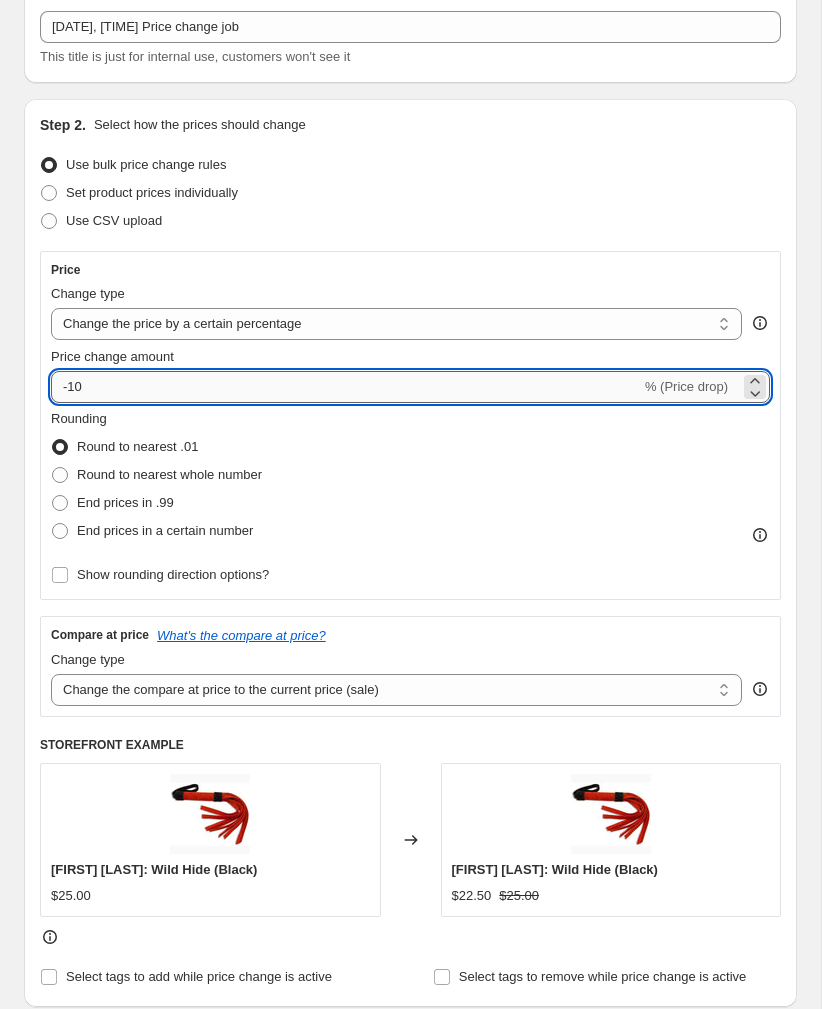 click on "-10" at bounding box center [346, 387] 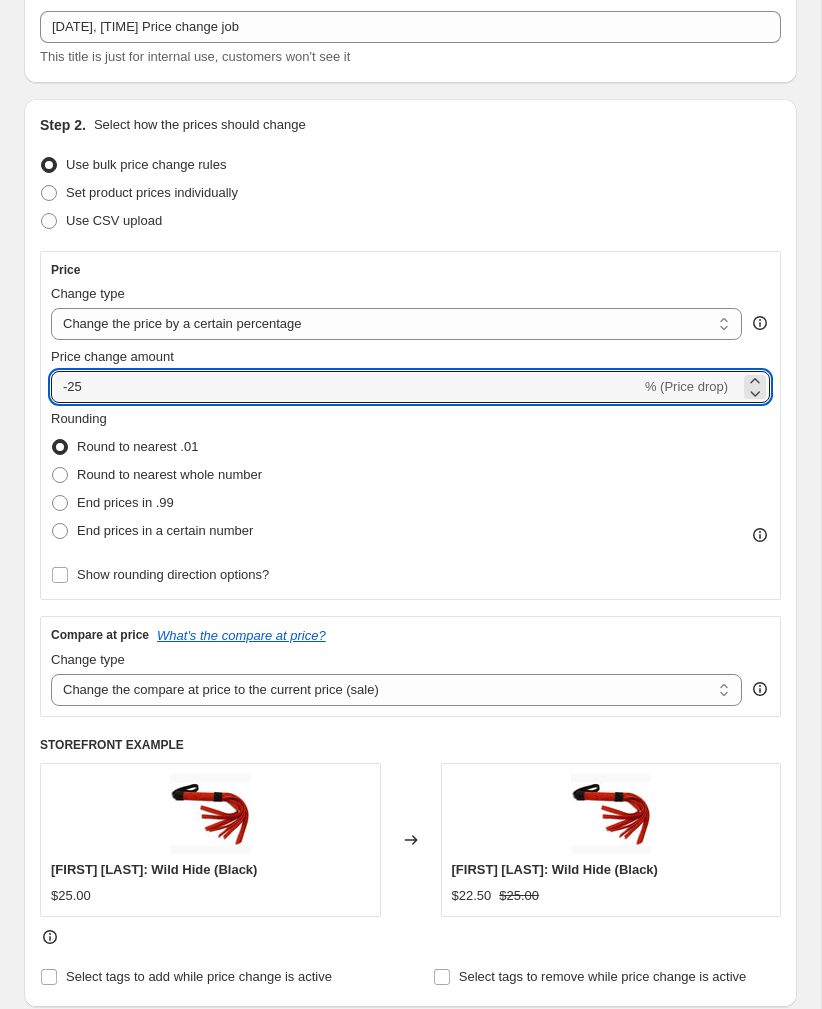 type on "-25" 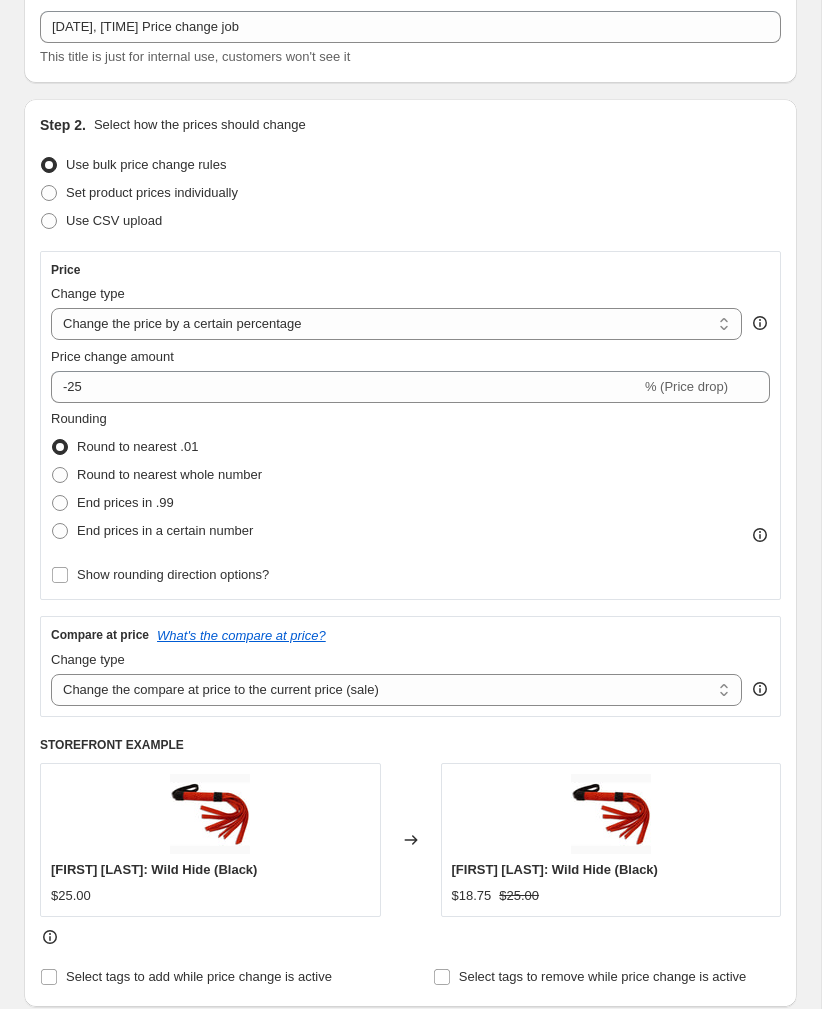 click on "Step 2. Select how the prices should change Use bulk price change rules Set product prices individually Use CSV upload Price Change type Change the price to a certain amount Change the price by a certain amount Change the price by a certain percentage Change the price to the current compare at price (price before sale) Change the price by a certain amount relative to the compare at price Change the price by a certain percentage relative to the compare at price Don't change the price Change the price by a certain percentage relative to the cost per item Change price to certain cost margin Change the price by a certain percentage Price change amount -25 % (Price drop) Rounding Round to nearest .01 Round to nearest whole number End prices in .99 End prices in a certain number Show rounding direction options? Compare at price What's the compare at price? Change type Change the compare at price to the current price (sale) Change the compare at price to a certain amount Don't change the compare at price $25.00" at bounding box center (410, 553) 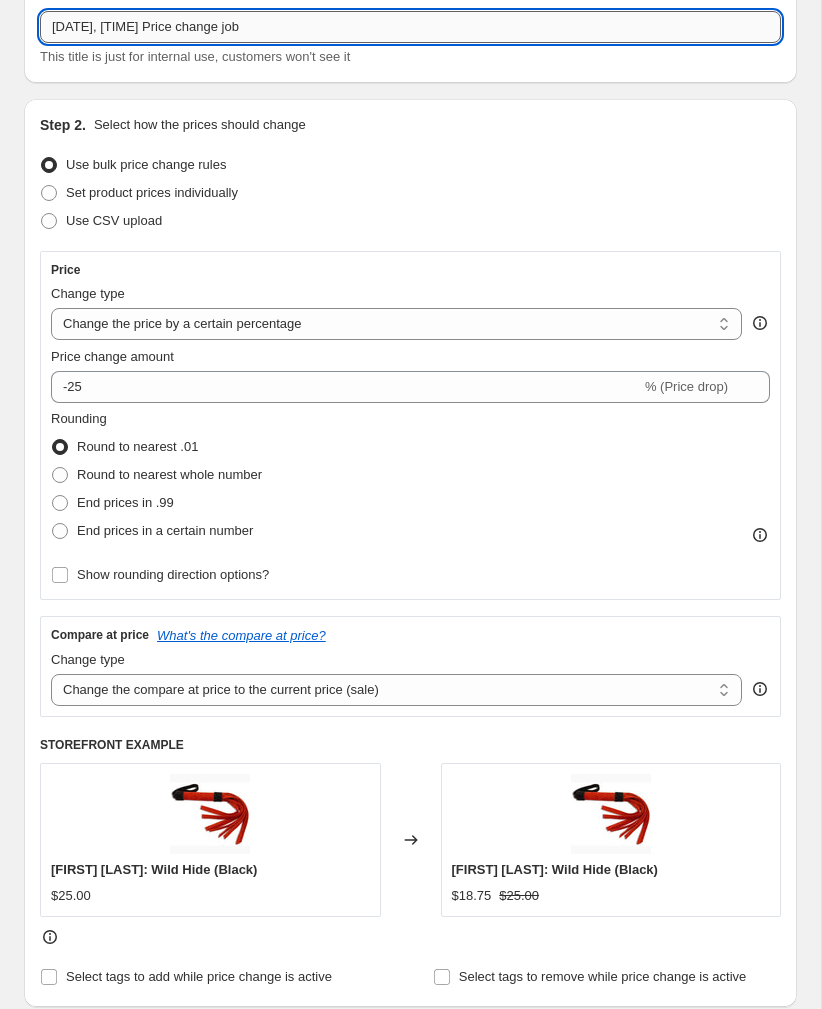 click on "1 Aug 2025, 11:12:41 am Price change job" at bounding box center [410, 27] 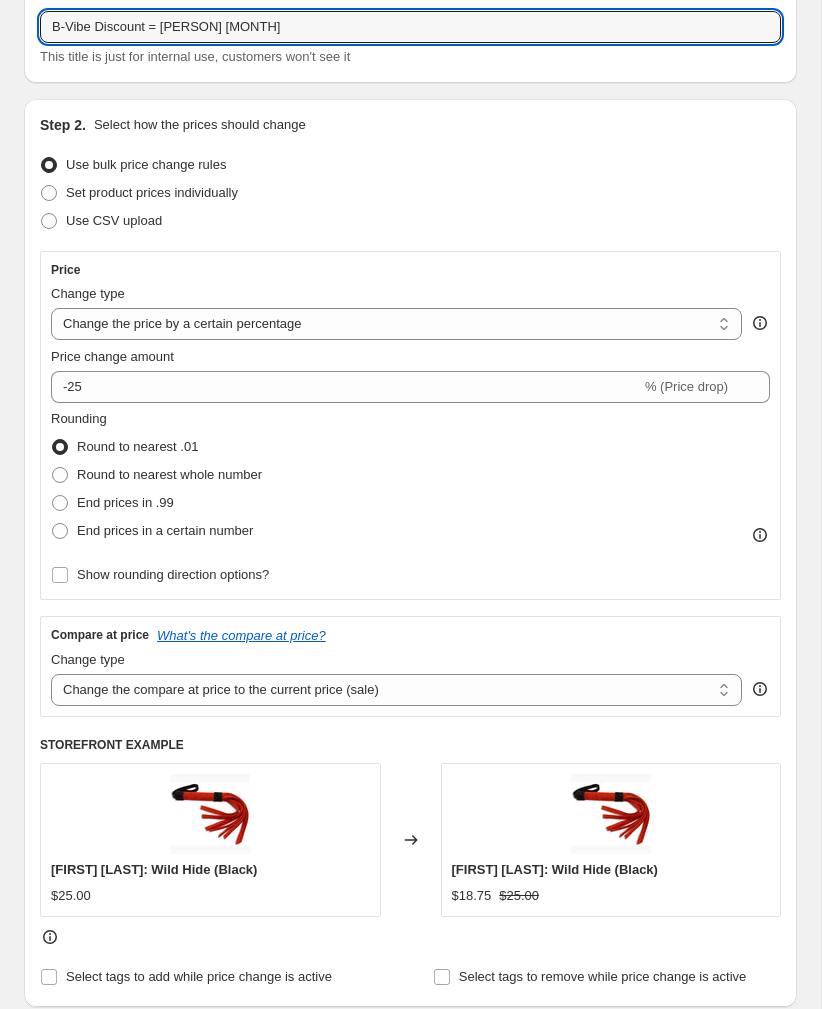 scroll, scrollTop: 81, scrollLeft: 0, axis: vertical 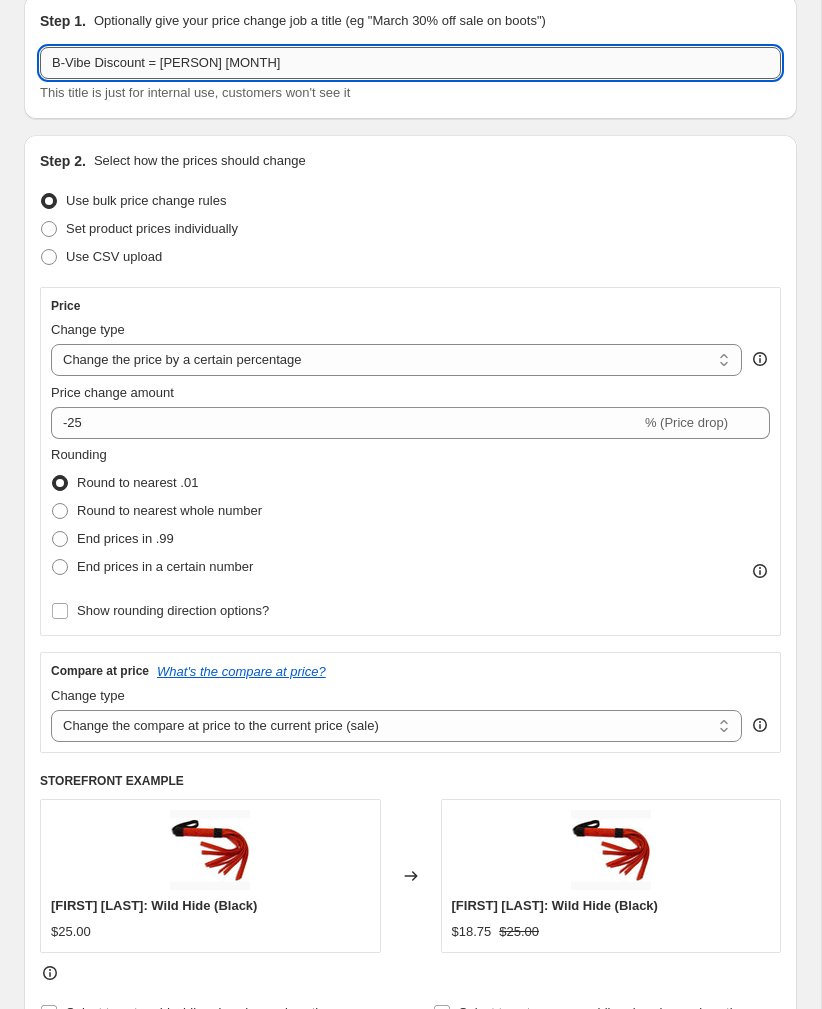 click on "B-Vibe Discount = Anal August" at bounding box center [410, 63] 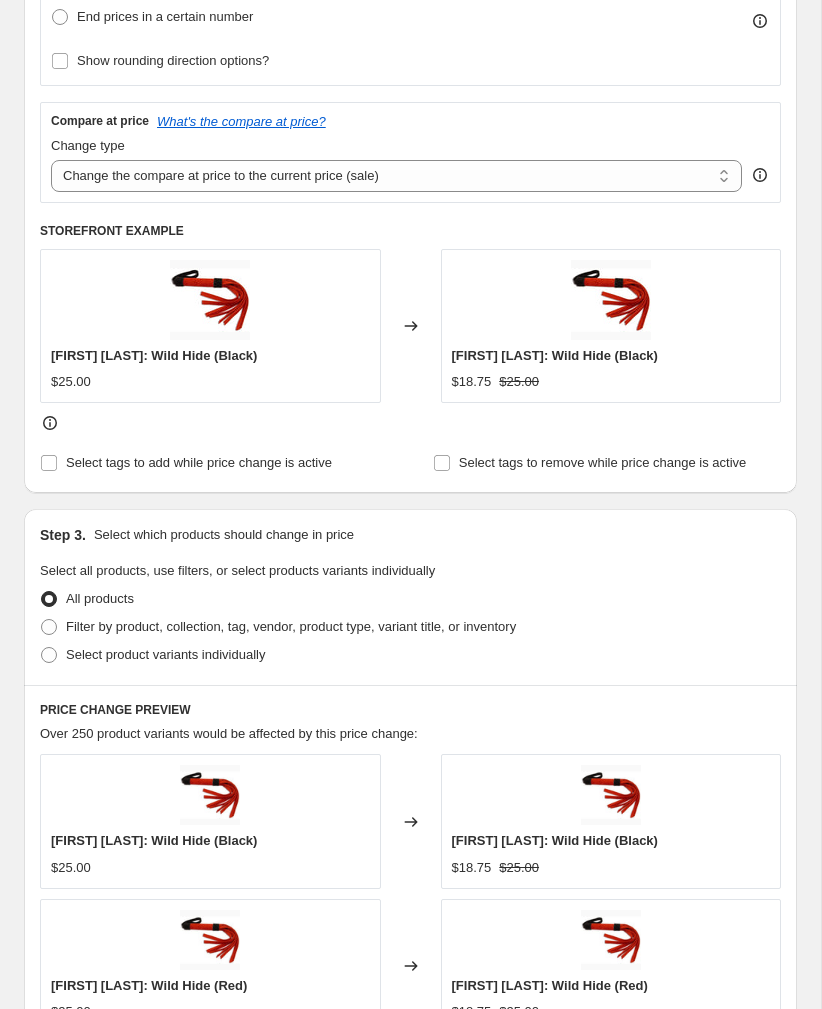 scroll, scrollTop: 693, scrollLeft: 0, axis: vertical 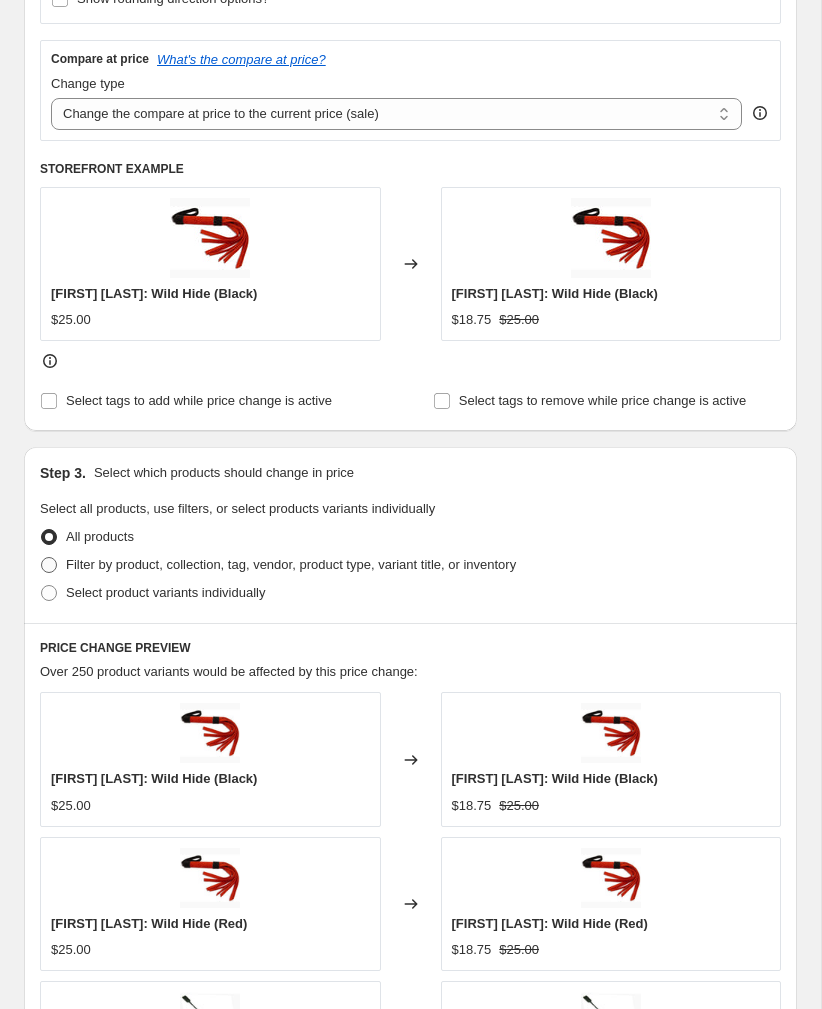 type on "B-Vibe Discount - Anal [MONTH]" 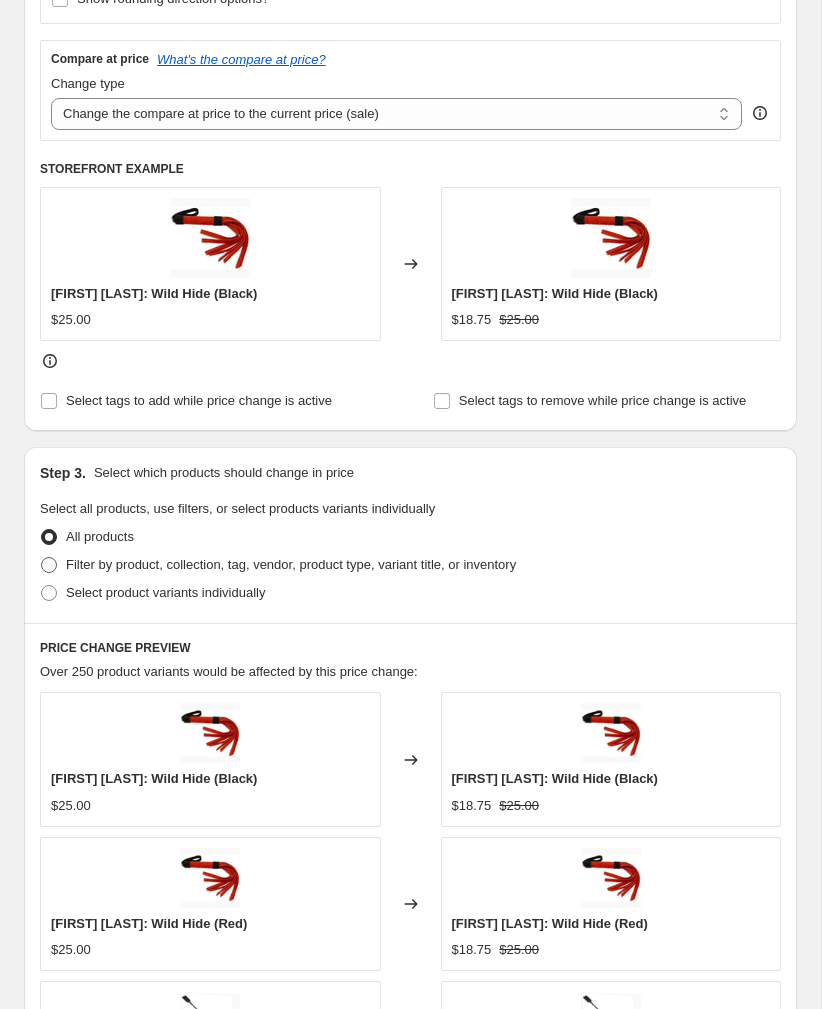radio on "true" 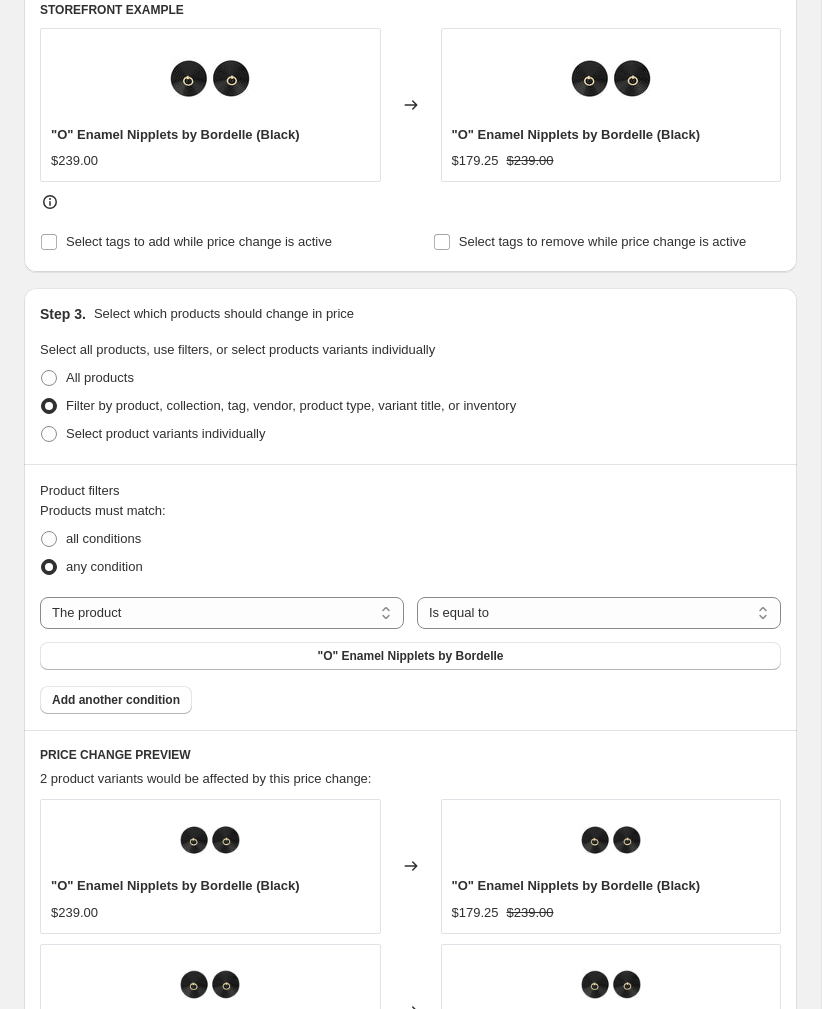 scroll, scrollTop: 881, scrollLeft: 0, axis: vertical 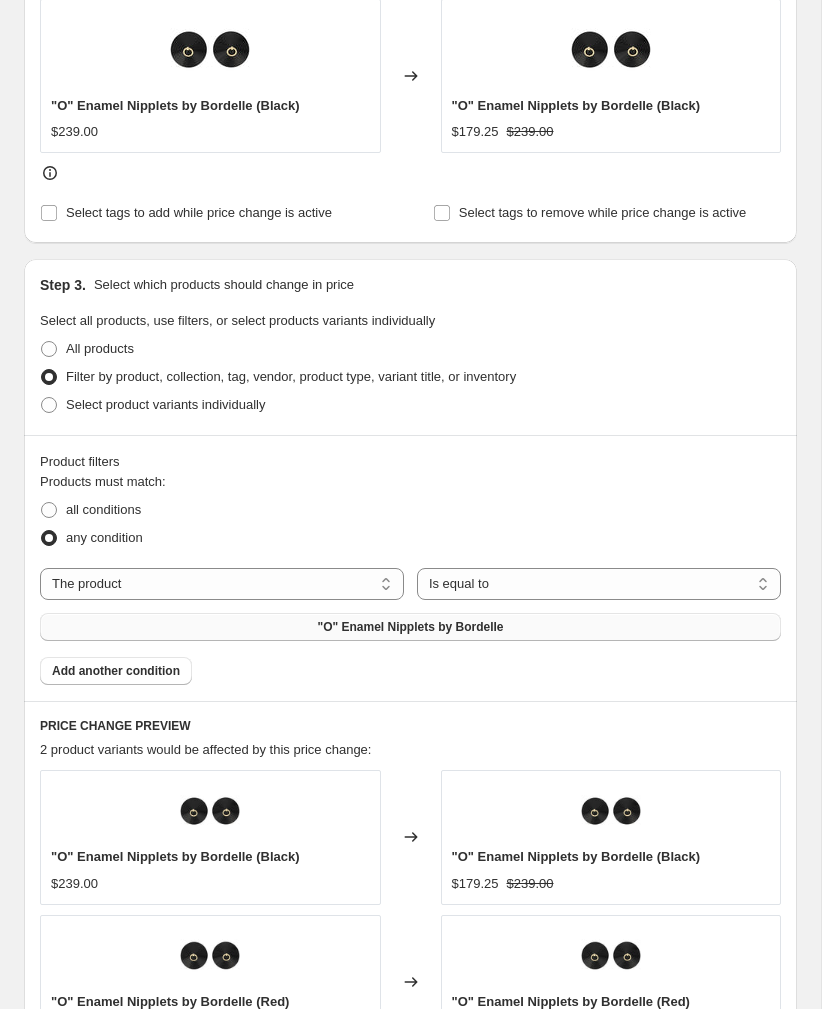 click on ""O" Enamel Nipplets by Bordelle" at bounding box center (410, 627) 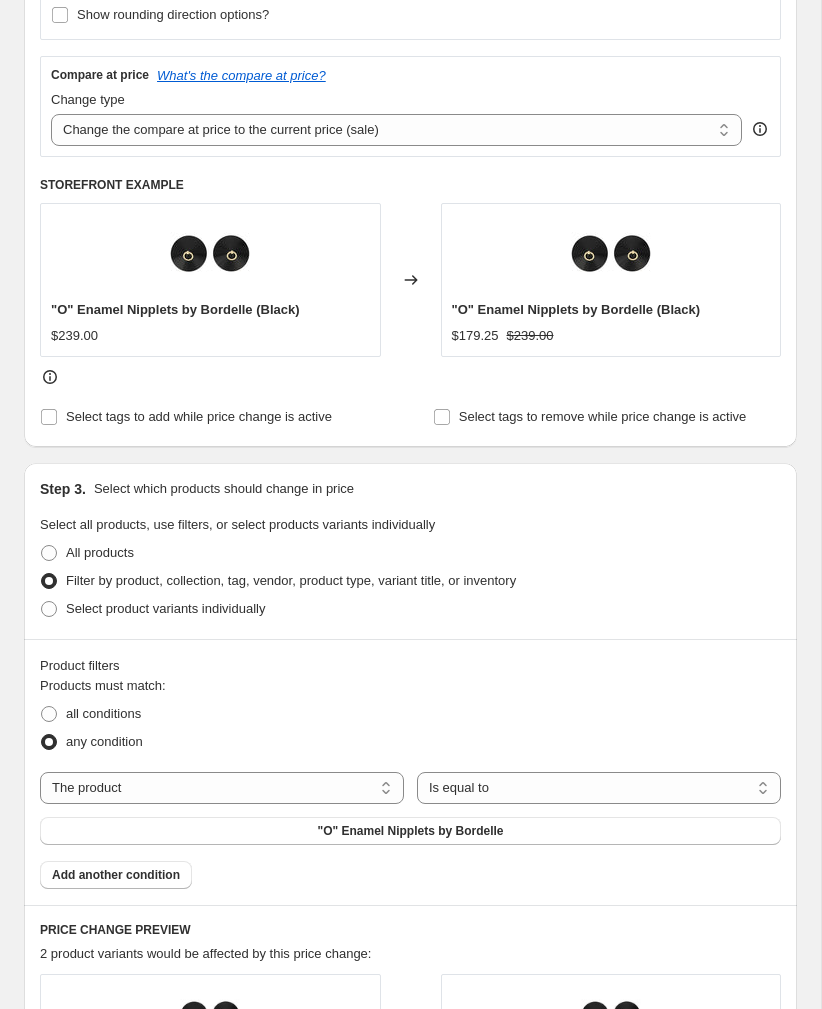 scroll, scrollTop: 781, scrollLeft: 0, axis: vertical 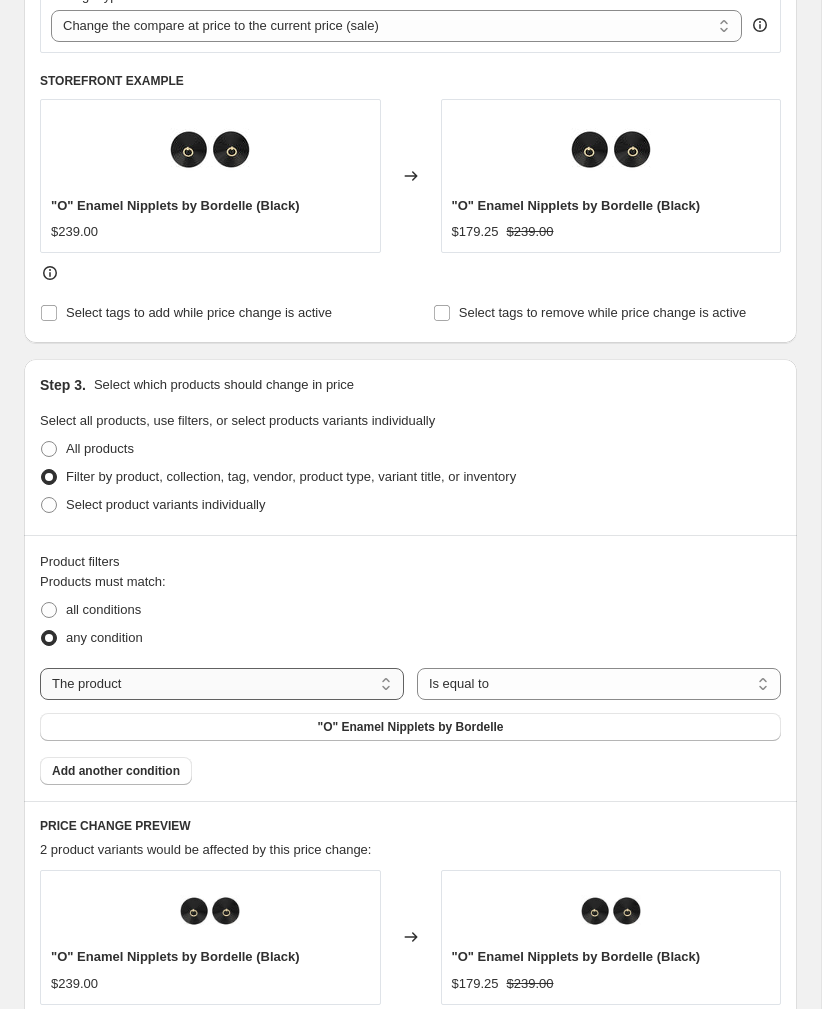 select on "vendor" 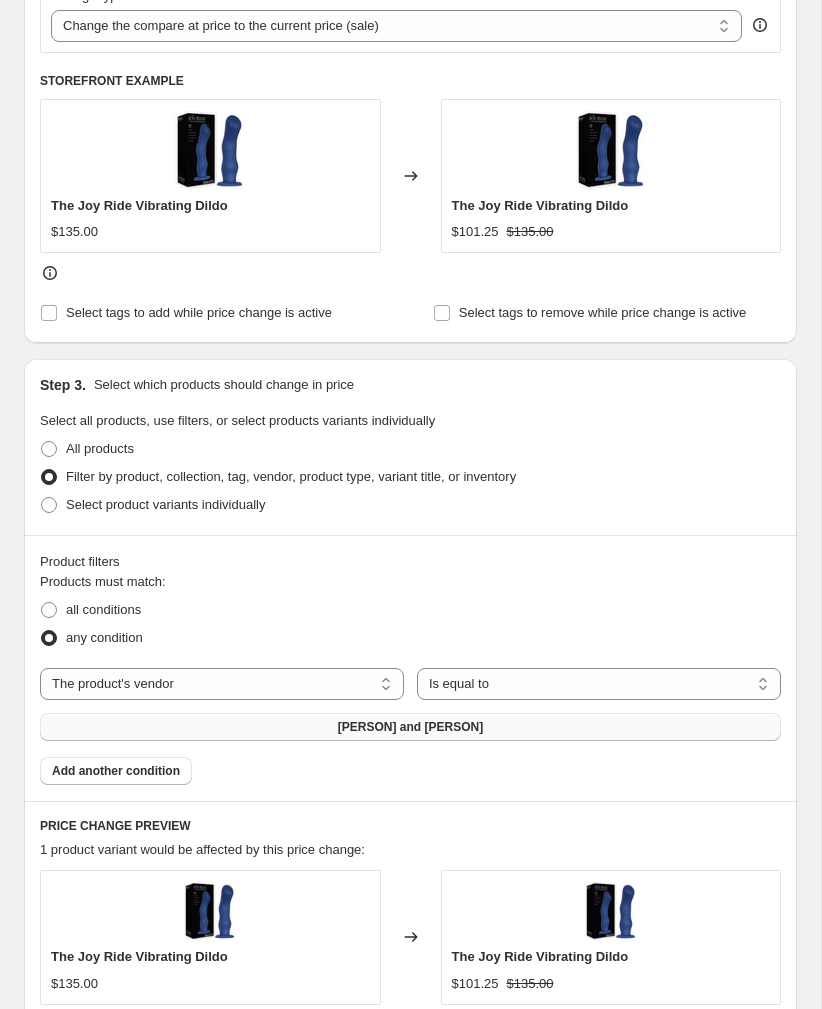 click on "Adam and Eve" at bounding box center (410, 727) 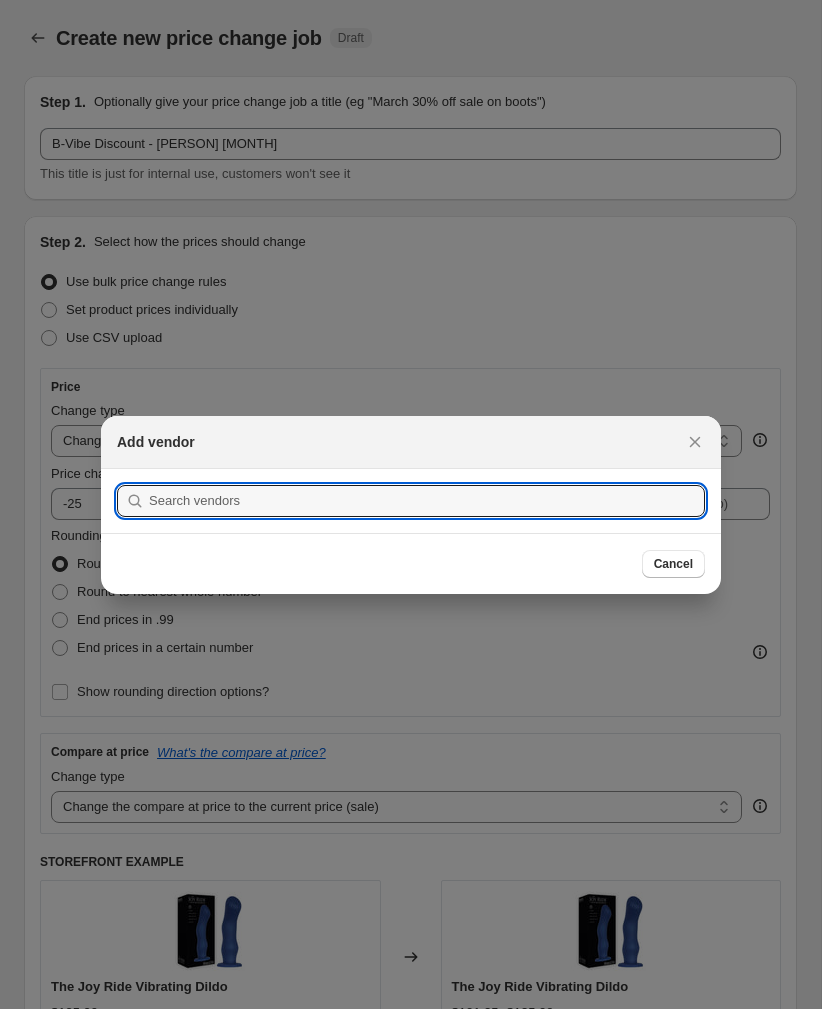 scroll, scrollTop: 0, scrollLeft: 0, axis: both 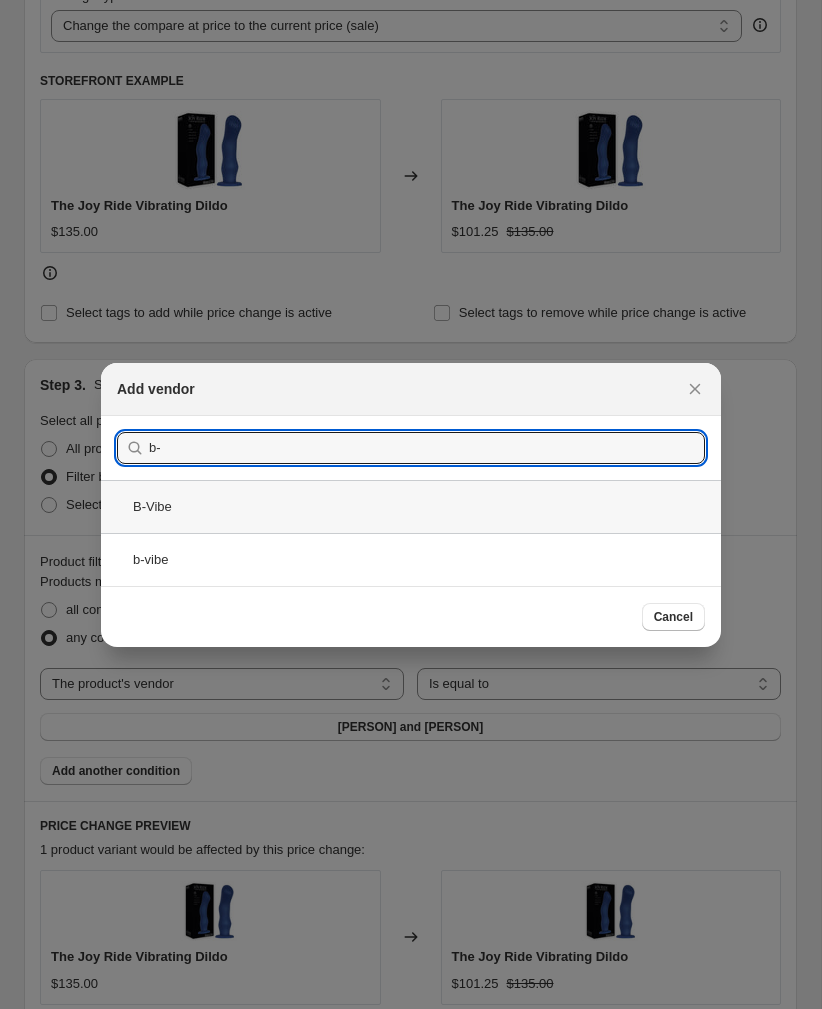 type on "b-" 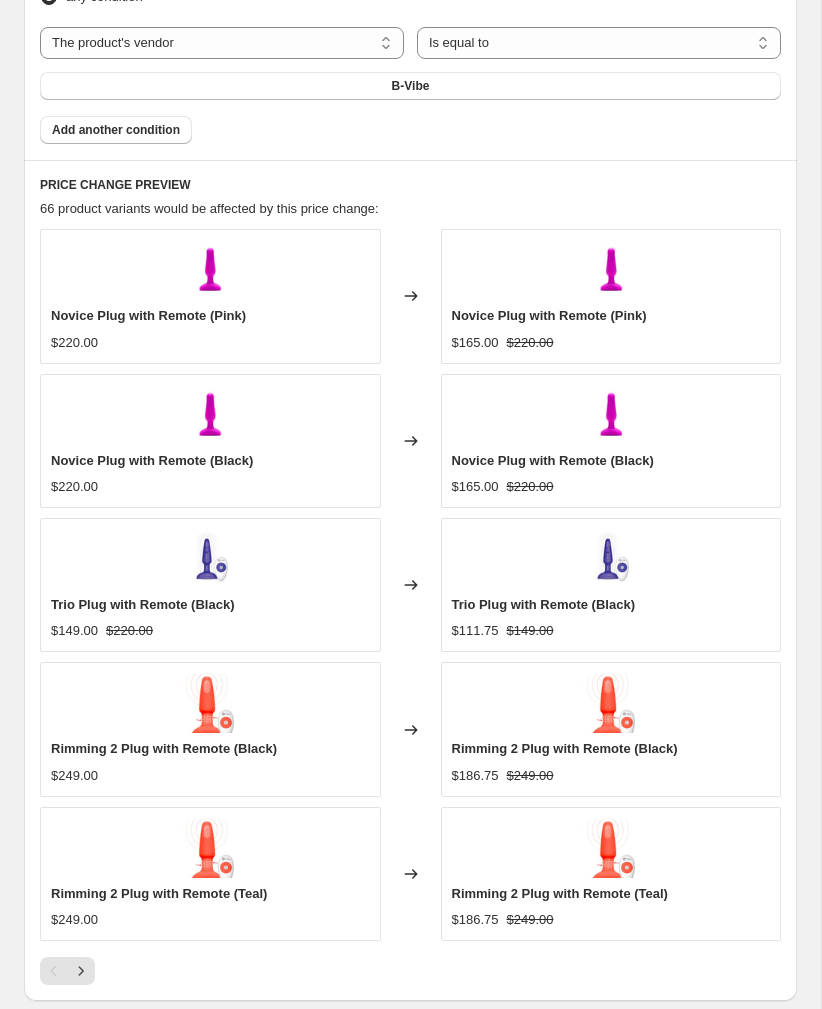 scroll, scrollTop: 1764, scrollLeft: 0, axis: vertical 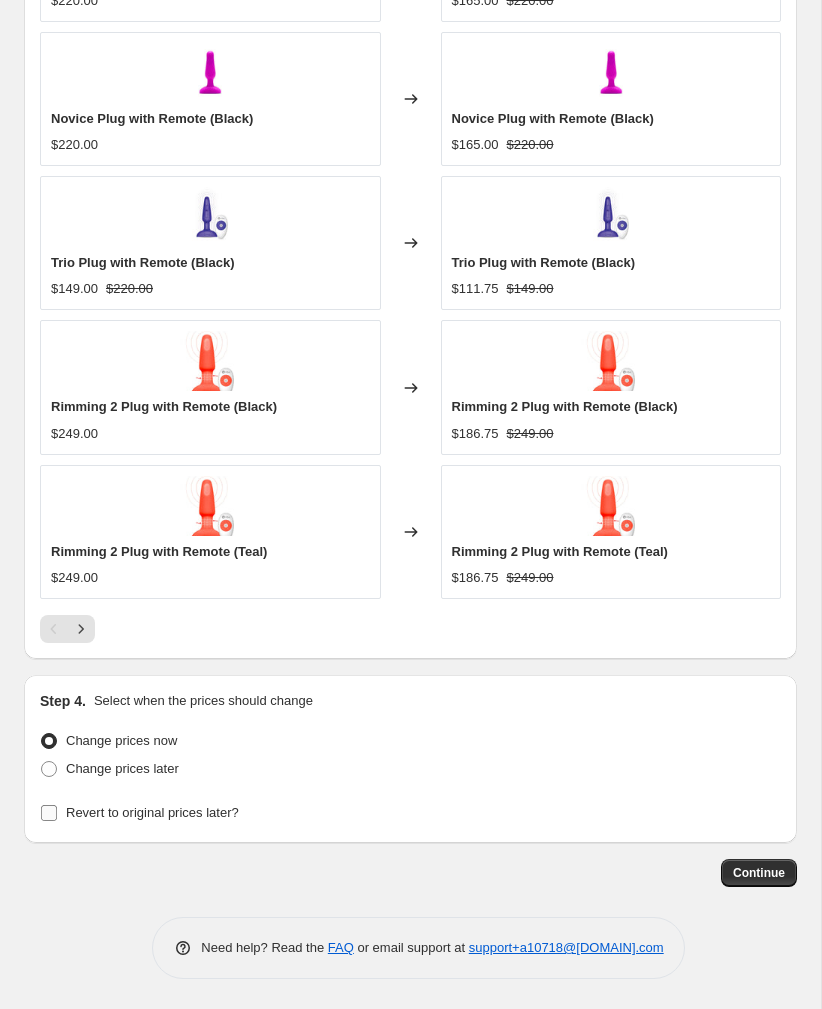 click on "Revert to original prices later?" at bounding box center [139, 813] 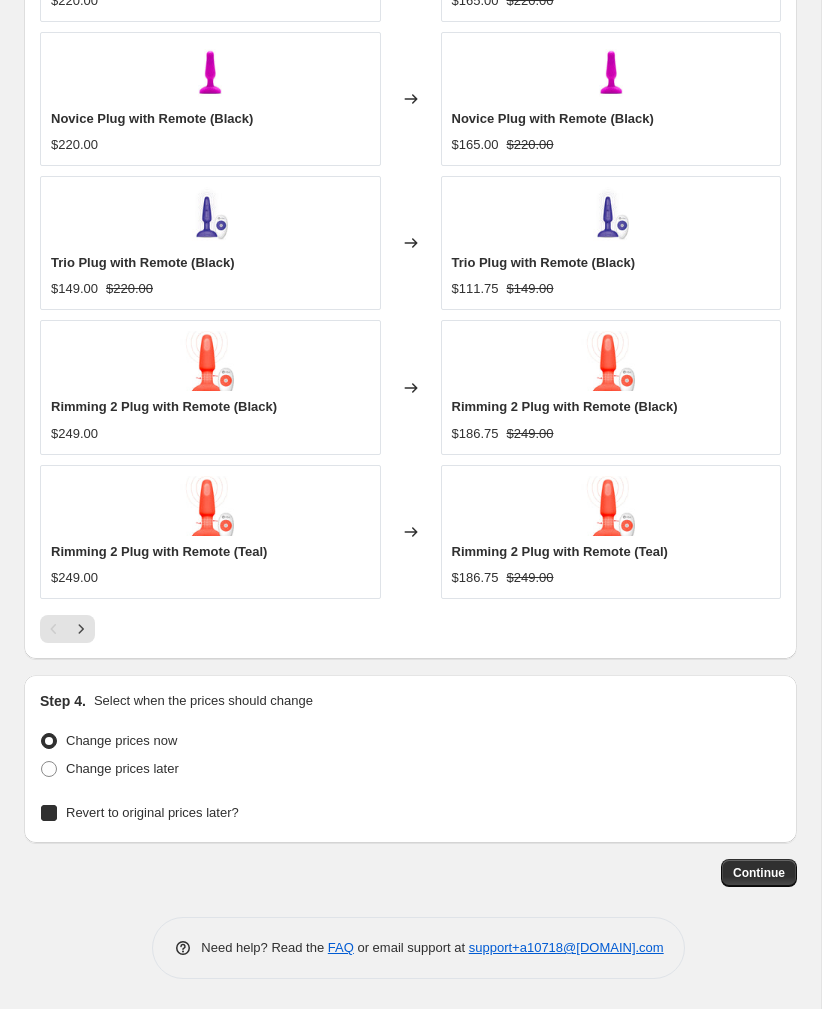 checkbox on "true" 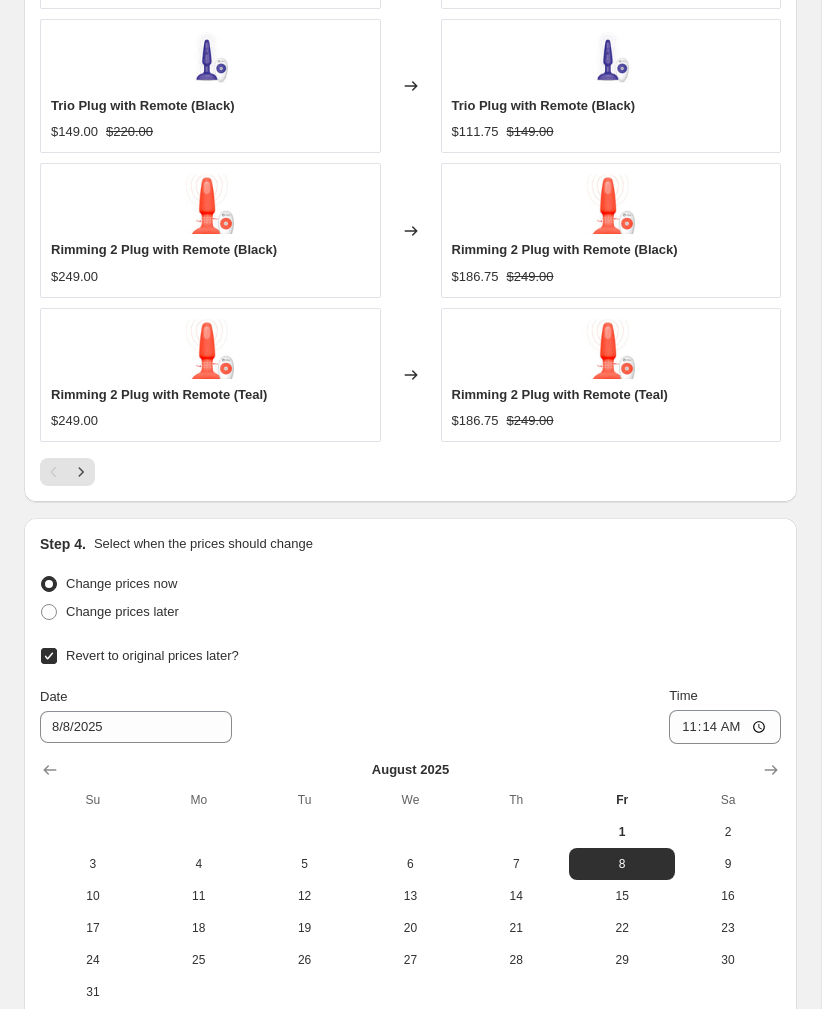 scroll, scrollTop: 2136, scrollLeft: 0, axis: vertical 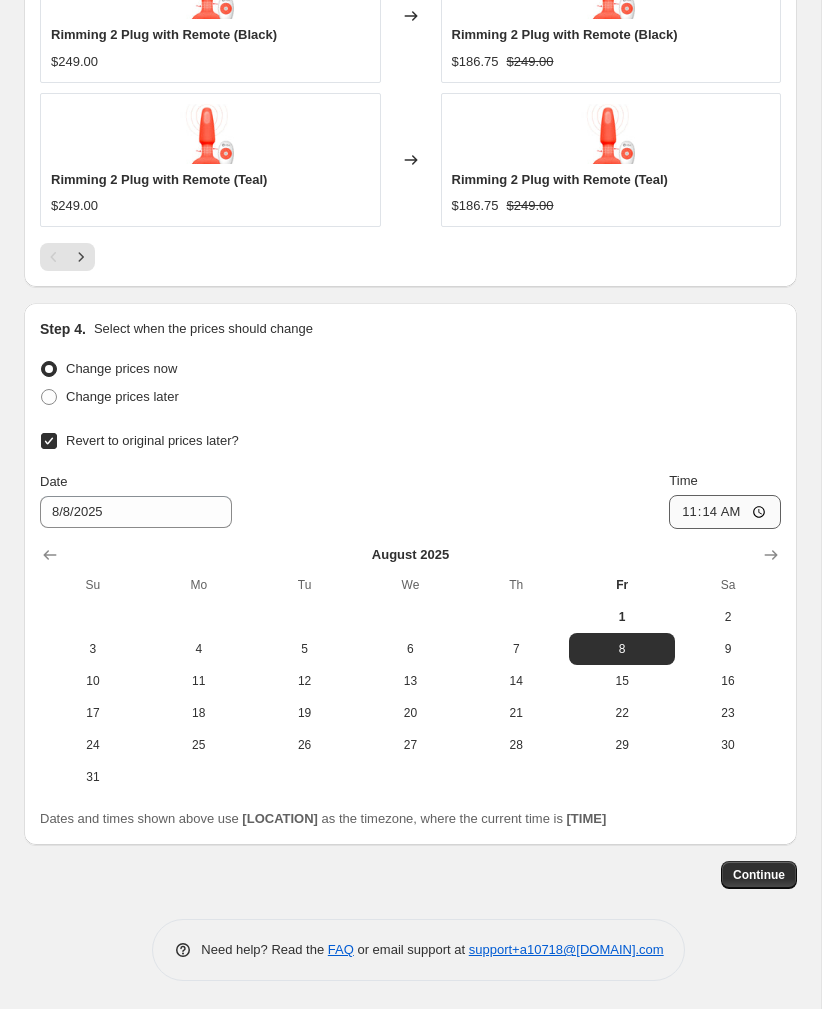 click 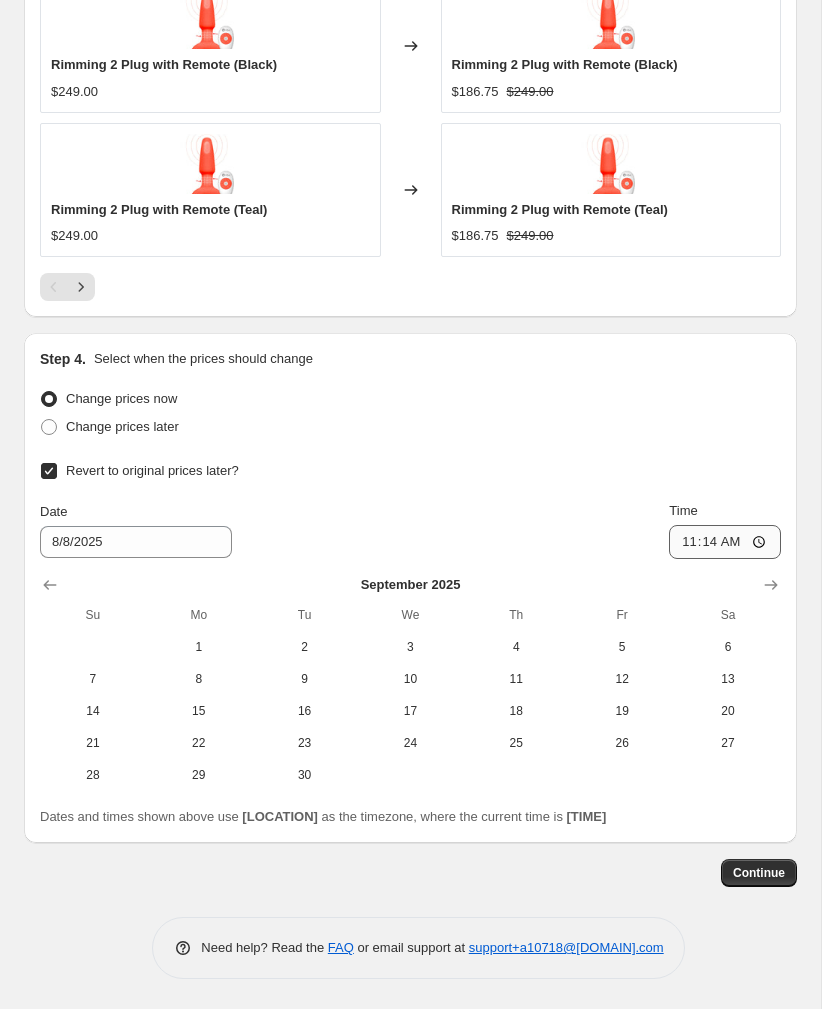 scroll, scrollTop: 2104, scrollLeft: 0, axis: vertical 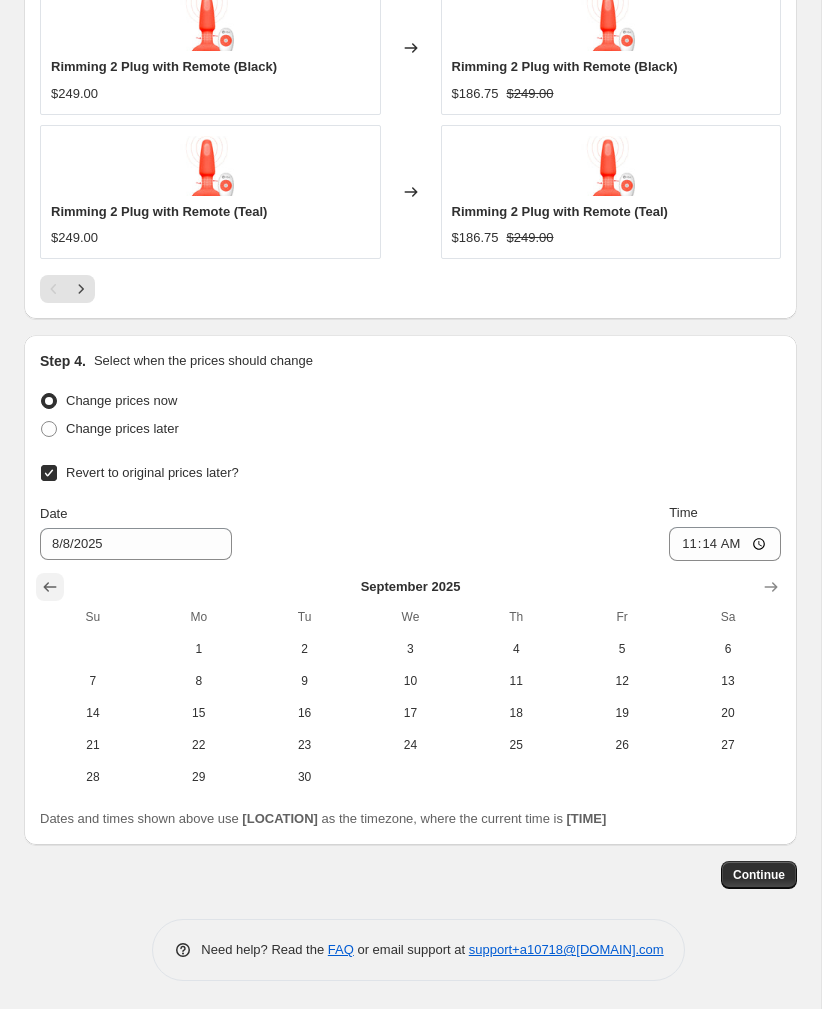 click 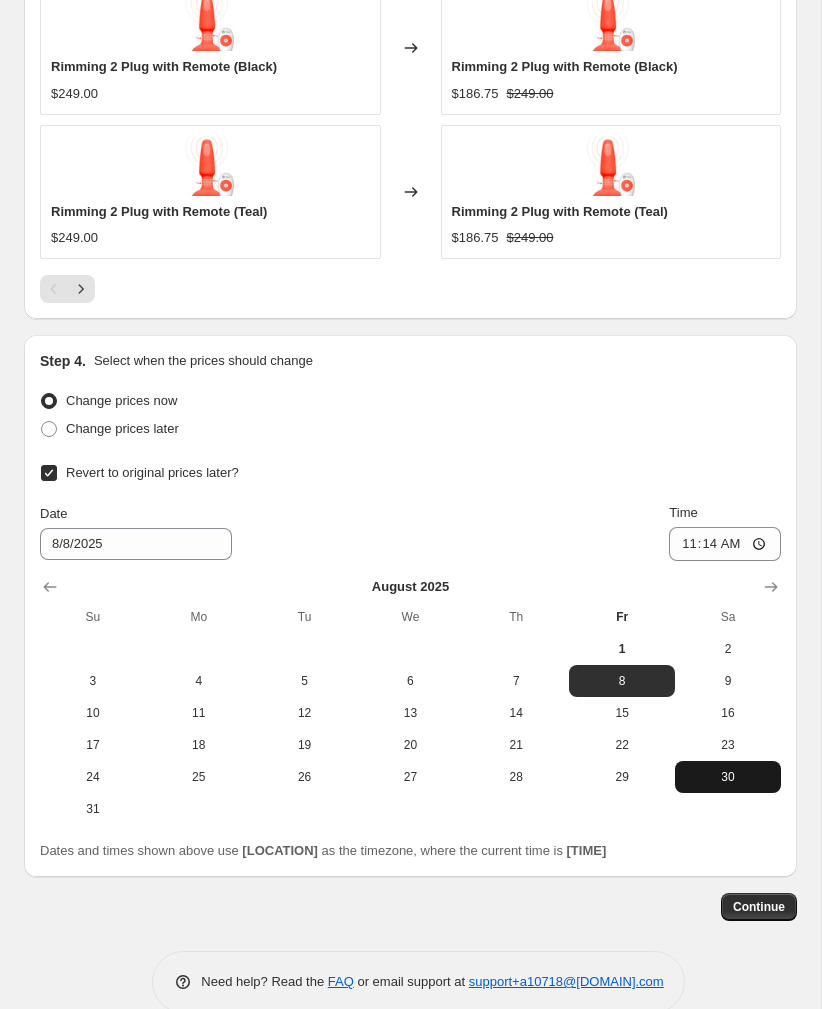 click on "30" at bounding box center (728, 777) 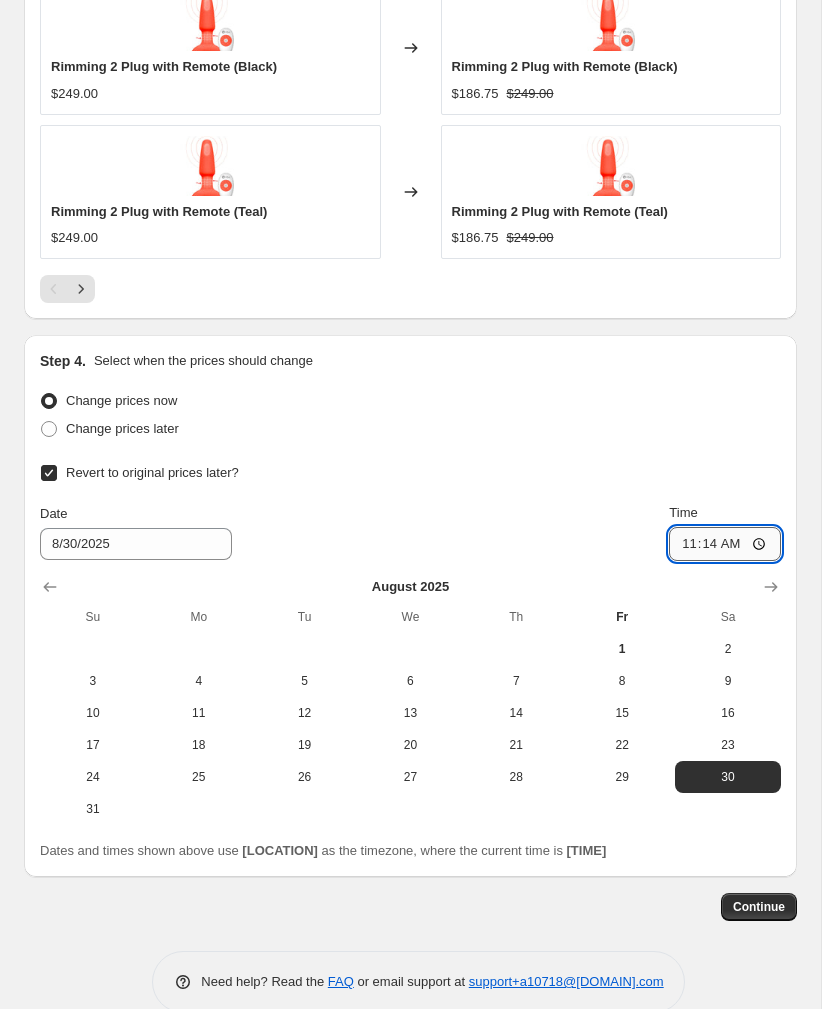 click on "11:14" at bounding box center [725, 544] 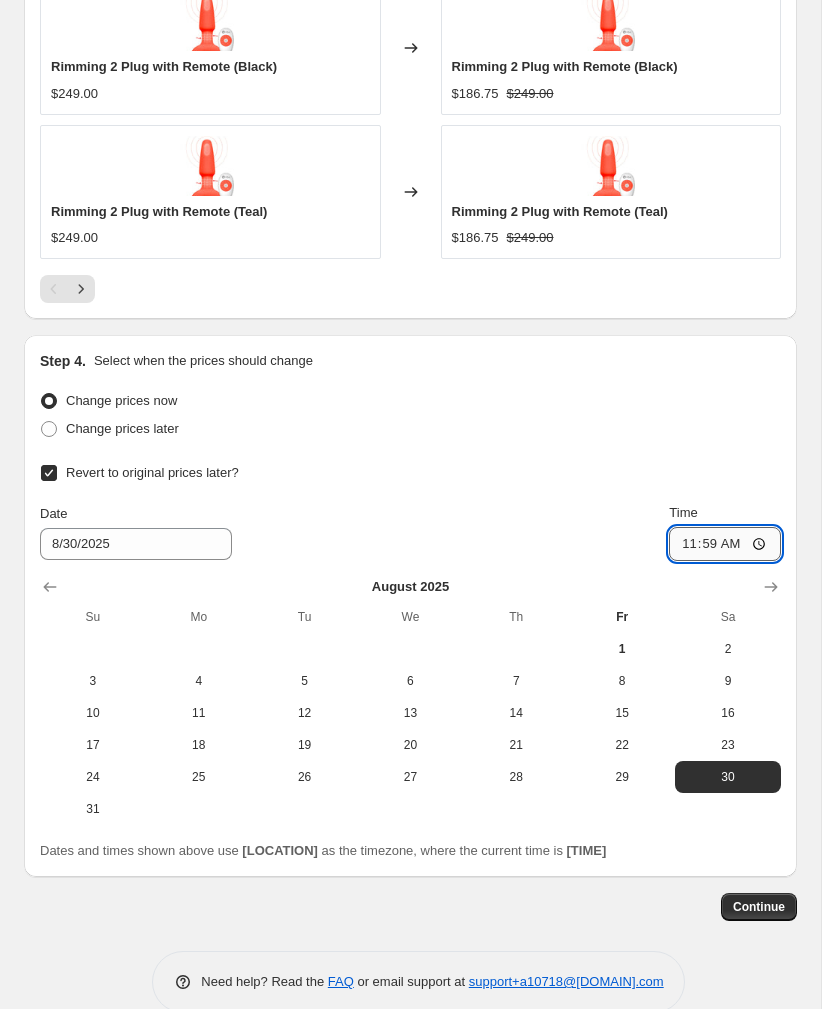 type on "23:59" 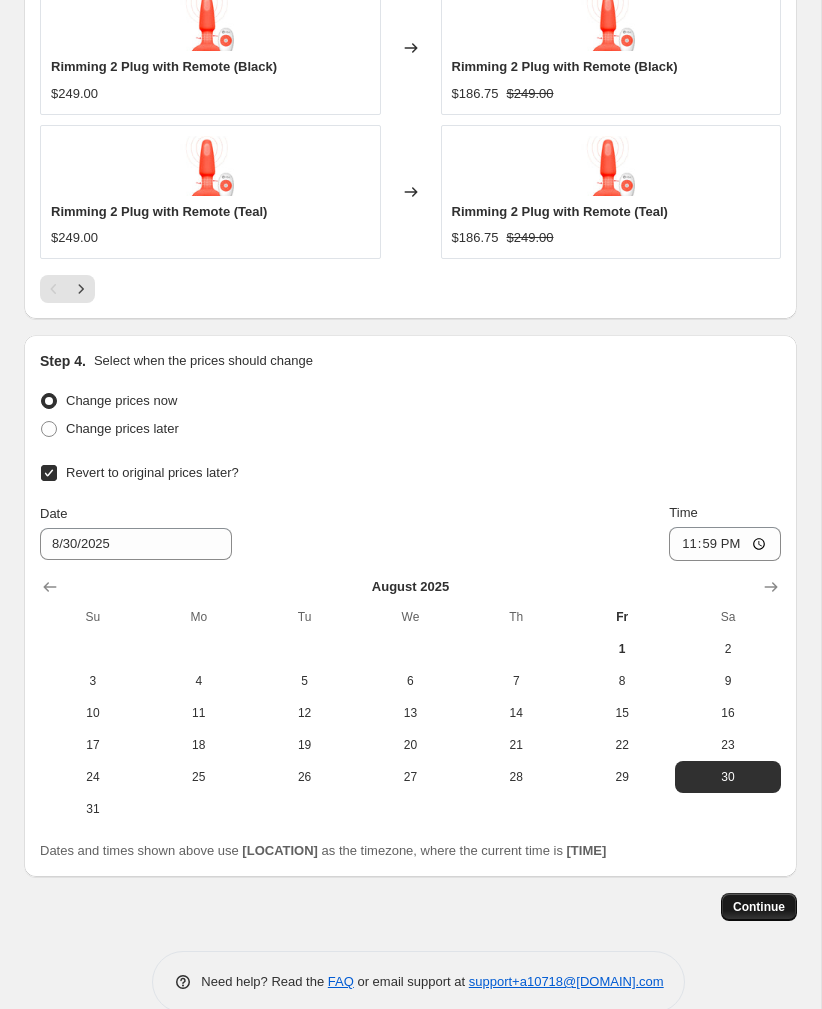 click on "Continue" at bounding box center (759, 907) 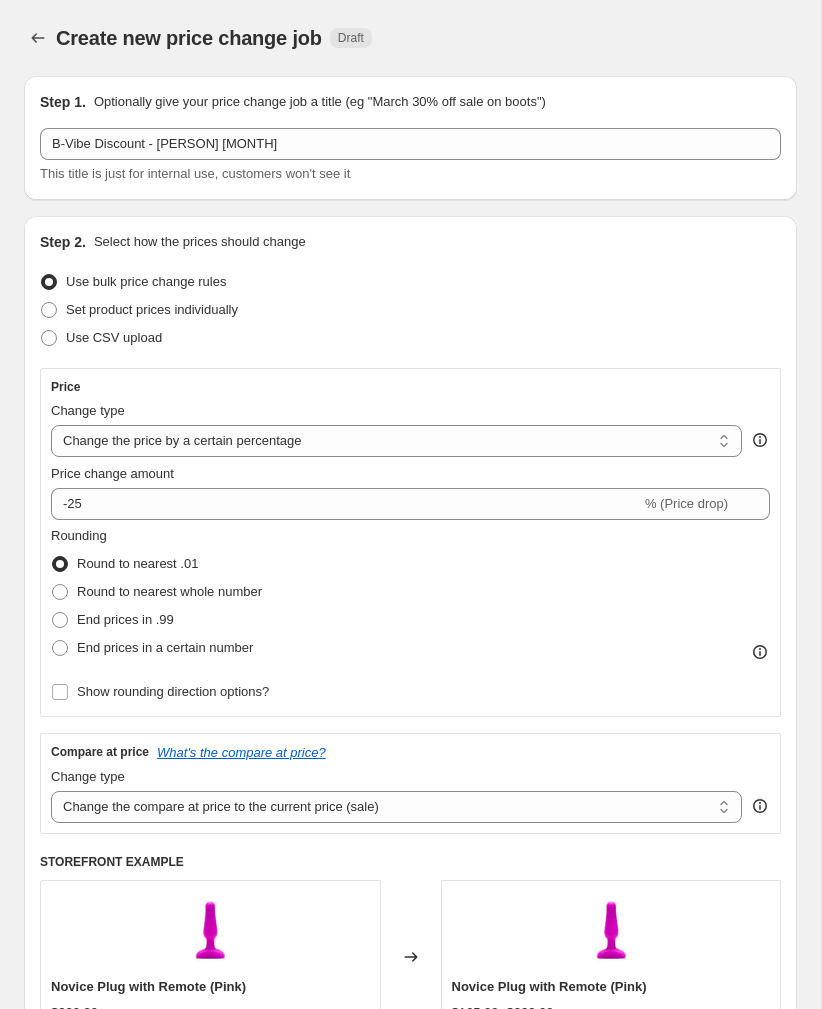 scroll, scrollTop: 2104, scrollLeft: 0, axis: vertical 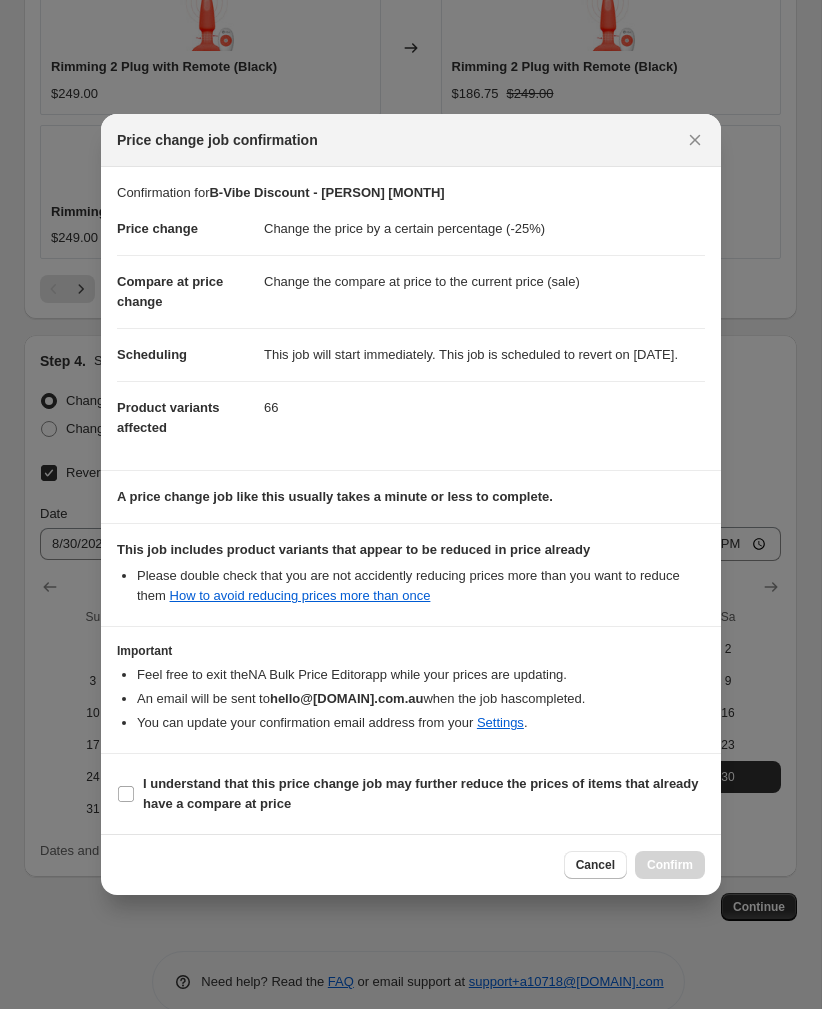 drag, startPoint x: 528, startPoint y: 852, endPoint x: 175, endPoint y: 836, distance: 353.36243 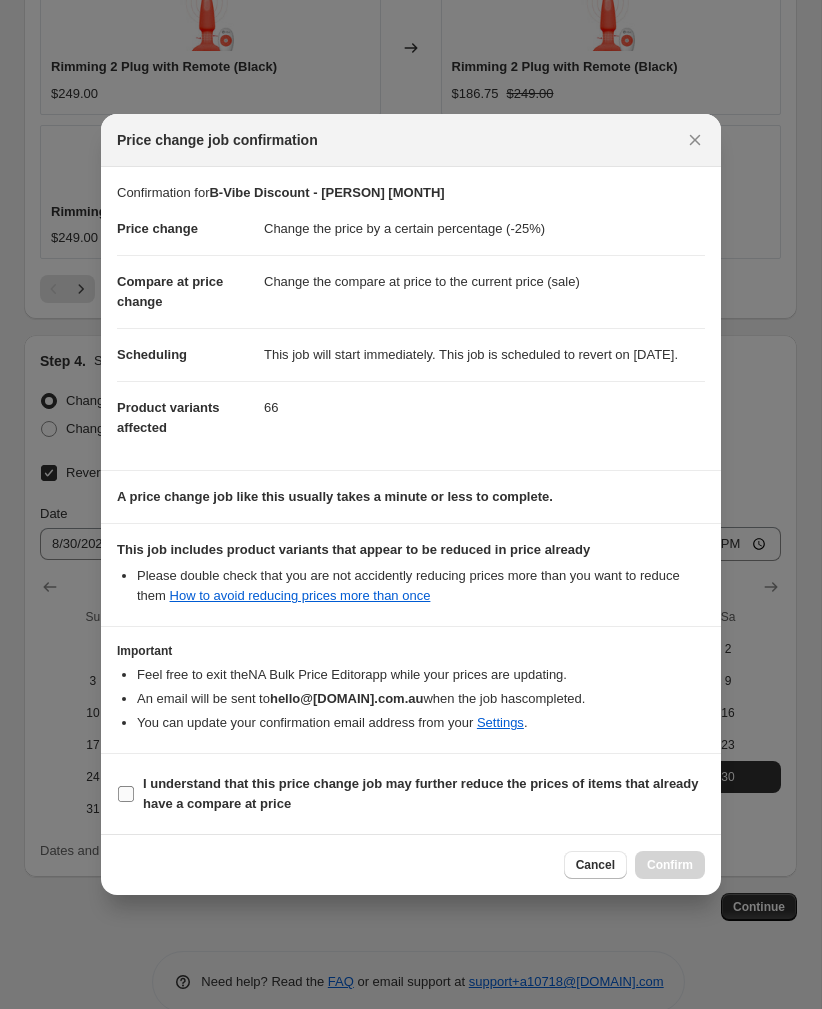 drag, startPoint x: 137, startPoint y: 808, endPoint x: 163, endPoint y: 810, distance: 26.076809 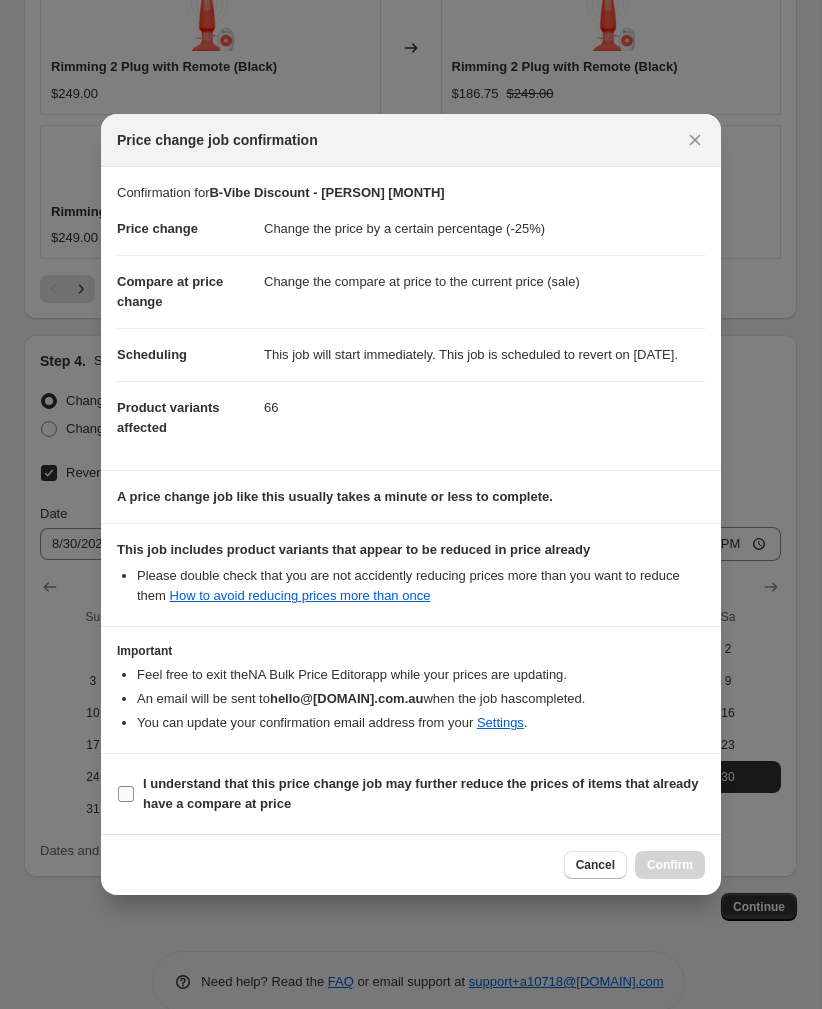 click on "I understand that this price change job may further reduce the prices of items that already have a compare at price" at bounding box center [126, 794] 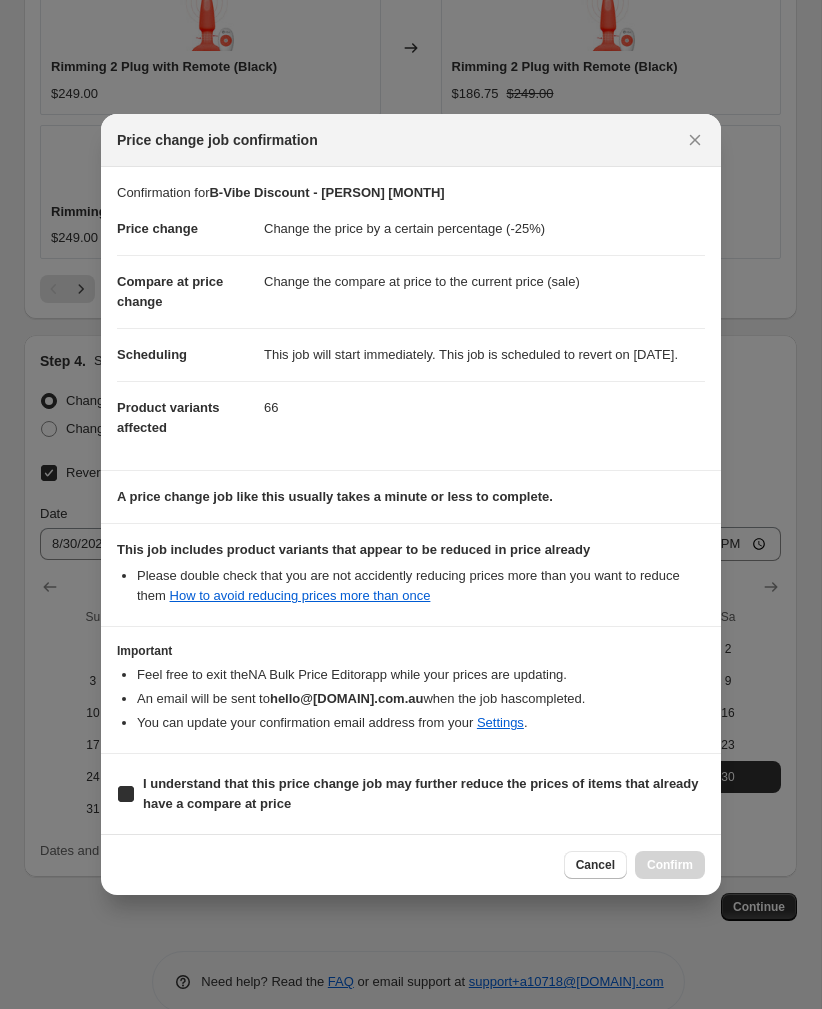 checkbox on "true" 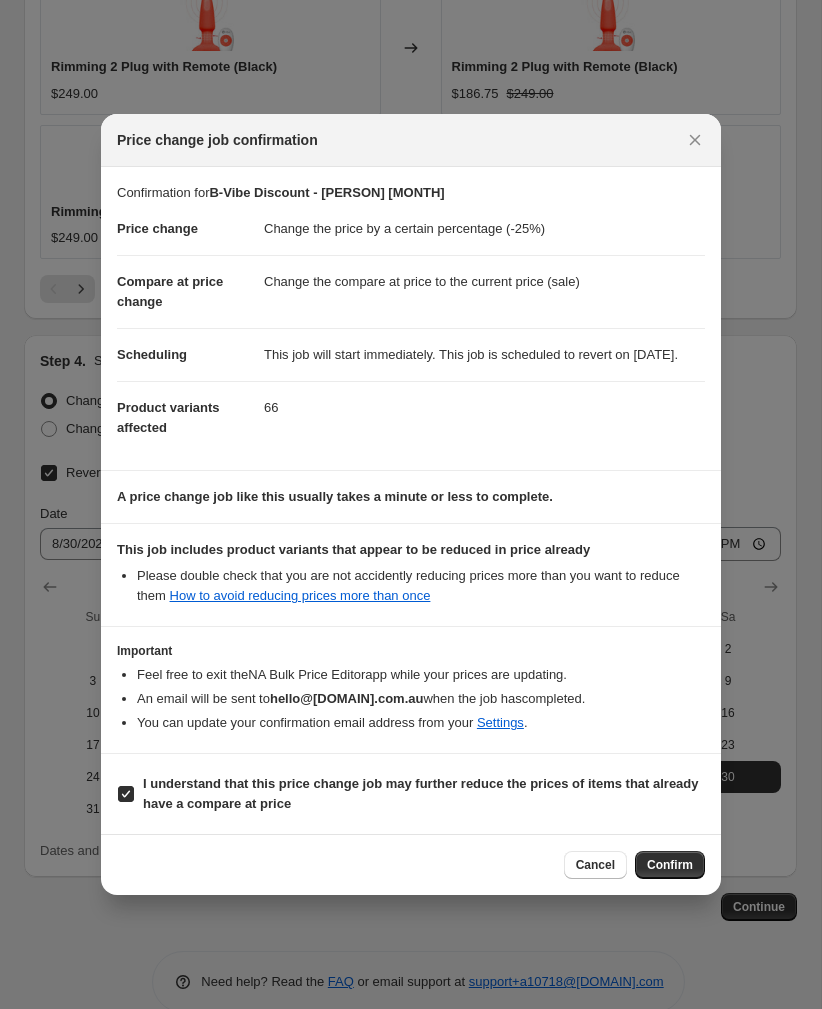 click on "Confirm" at bounding box center (670, 865) 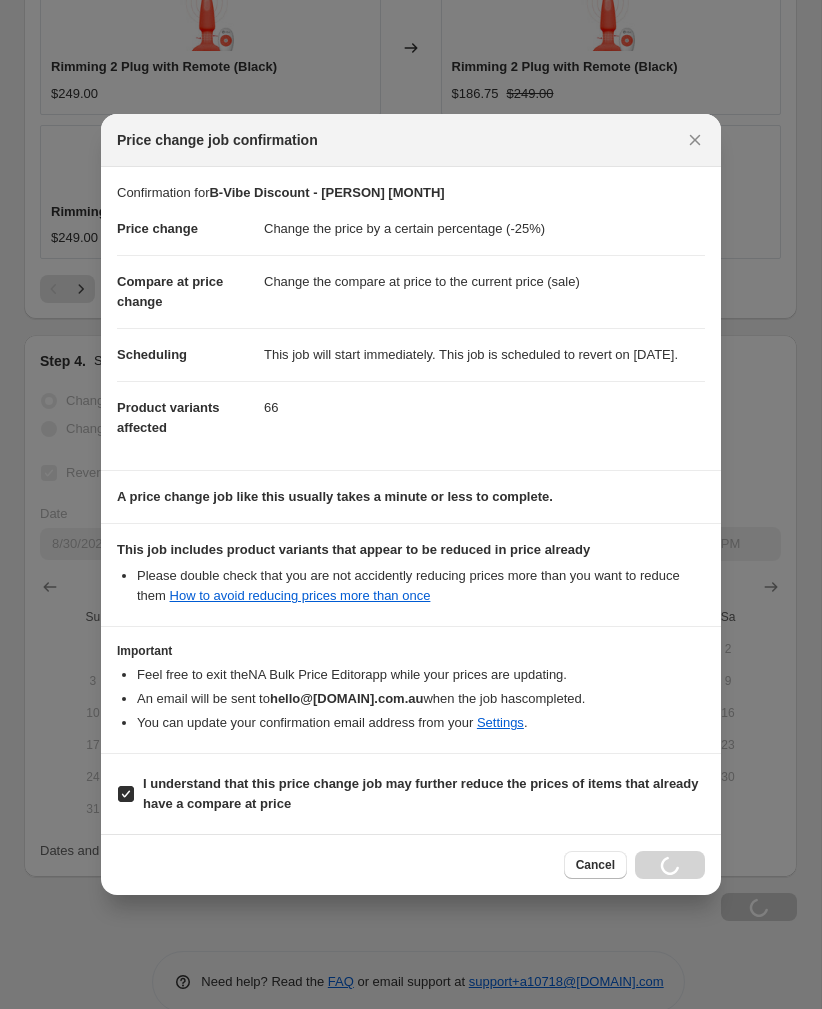 scroll, scrollTop: 2172, scrollLeft: 0, axis: vertical 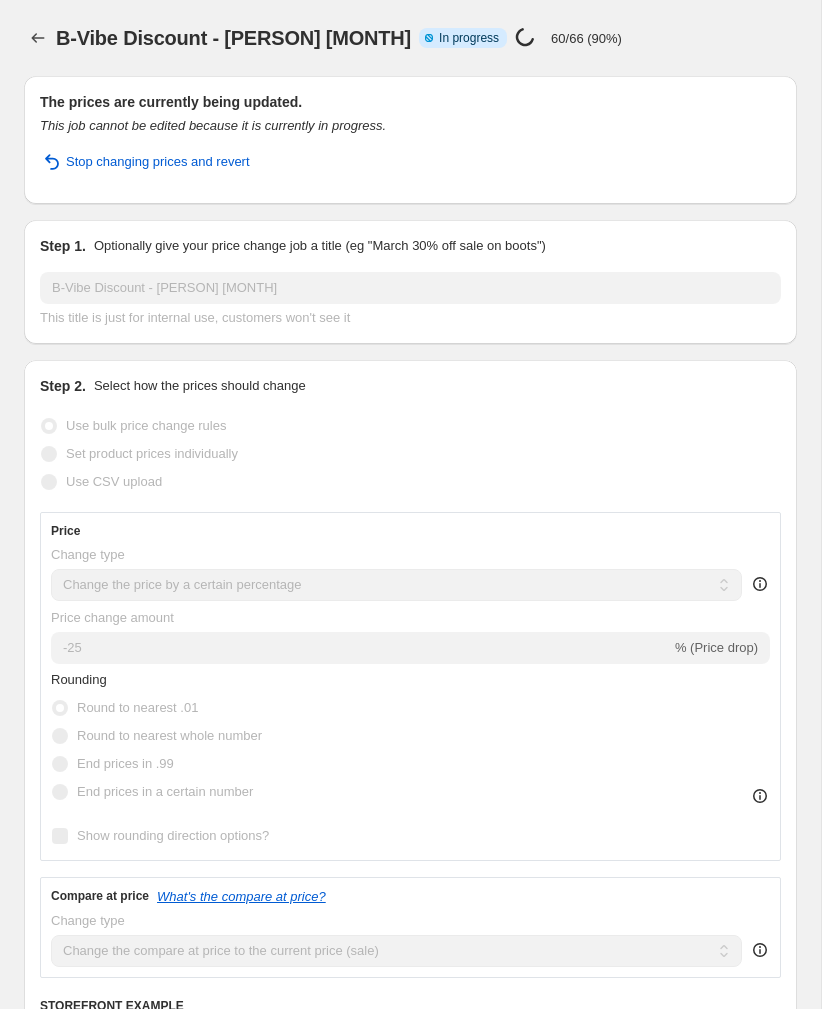select on "percentage" 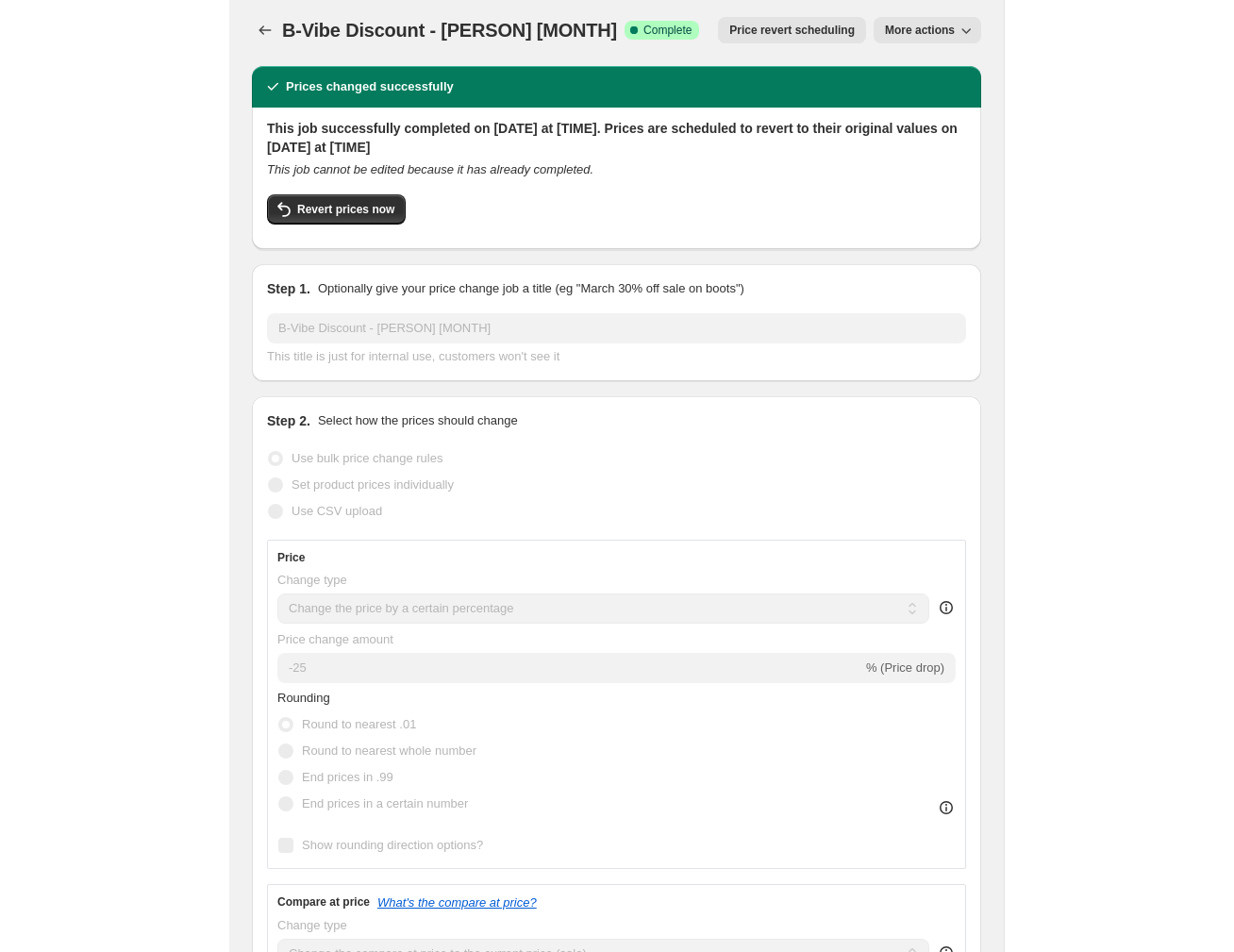 scroll, scrollTop: 0, scrollLeft: 0, axis: both 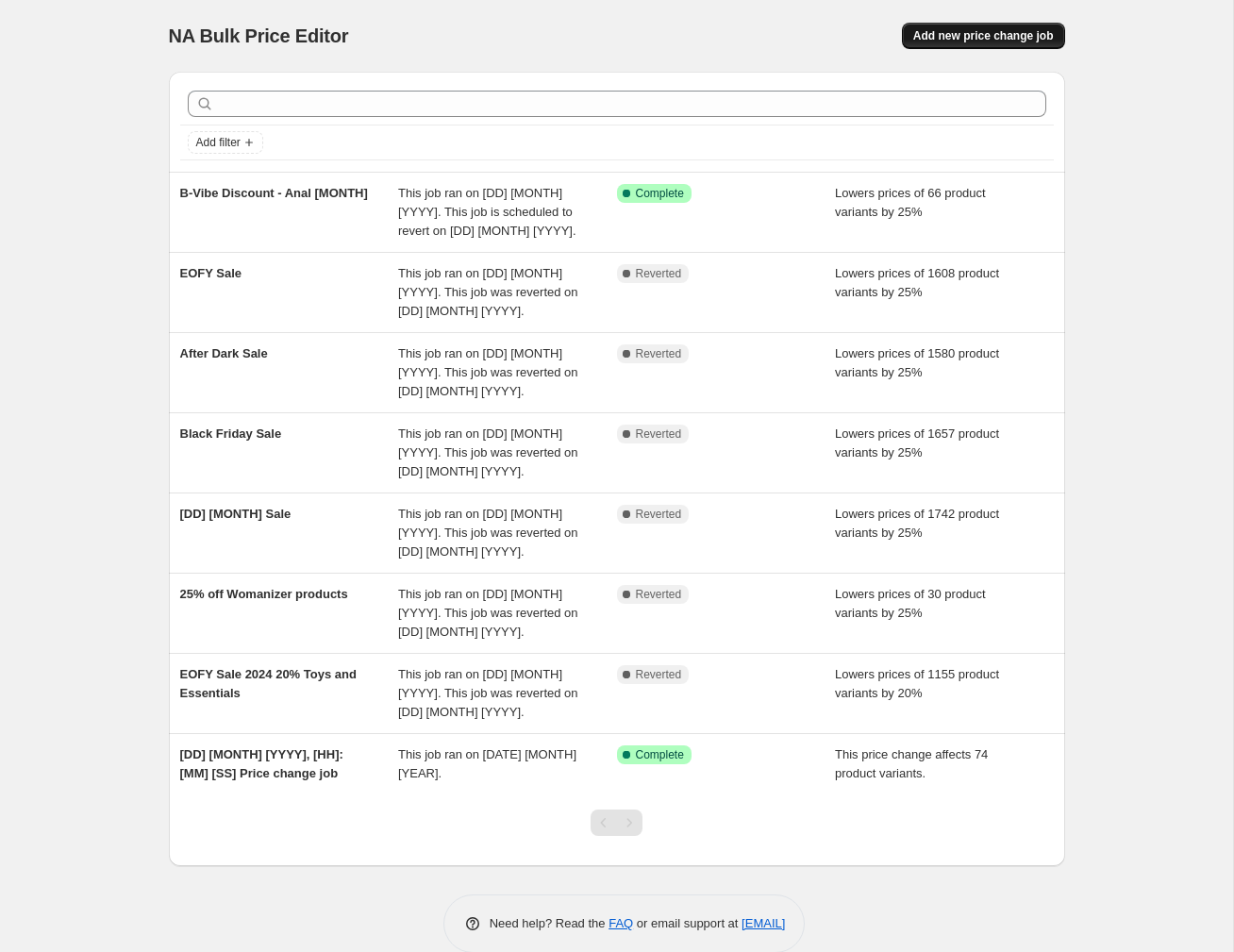 click on "Add new price change job" at bounding box center (983, 36) 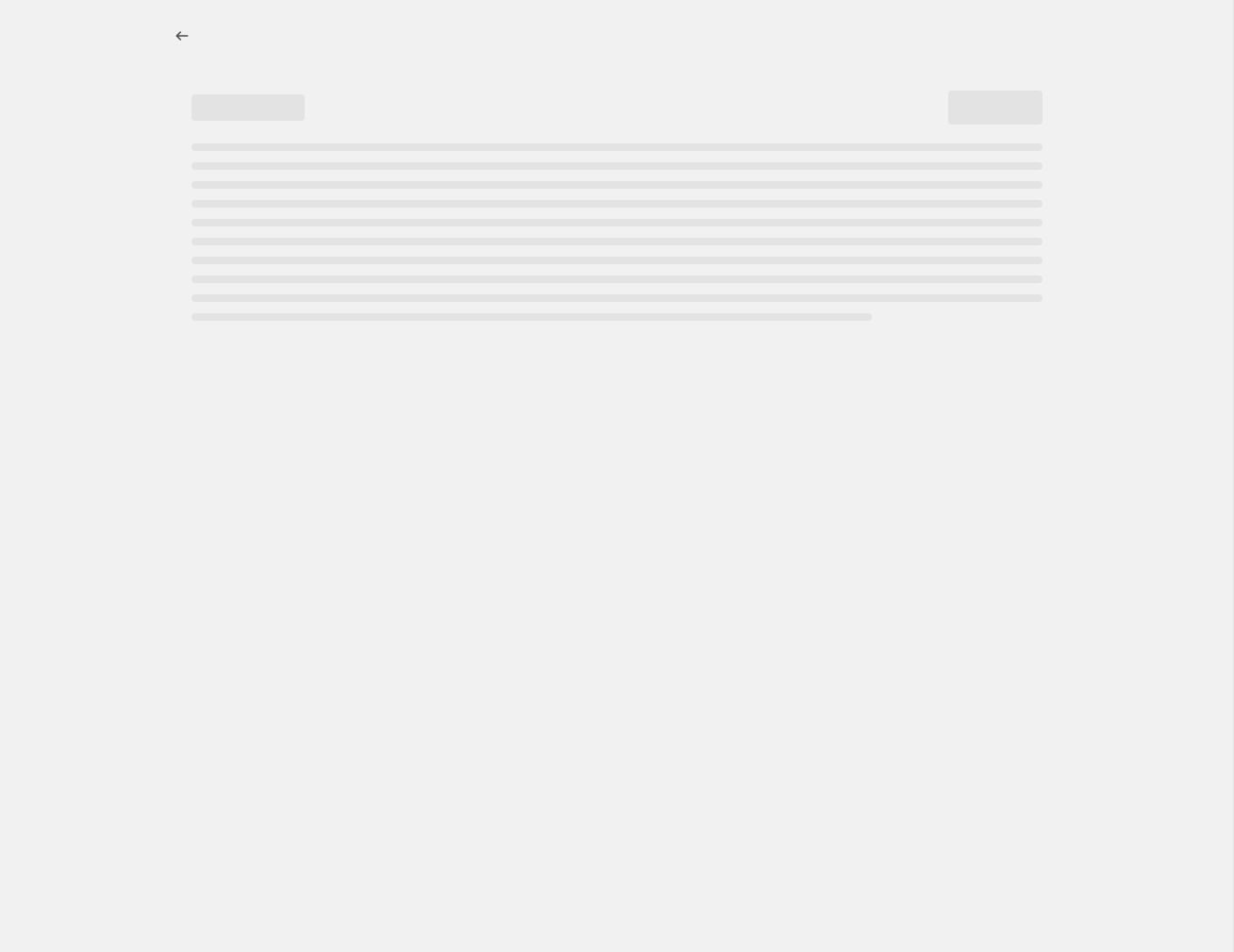 select on "percentage" 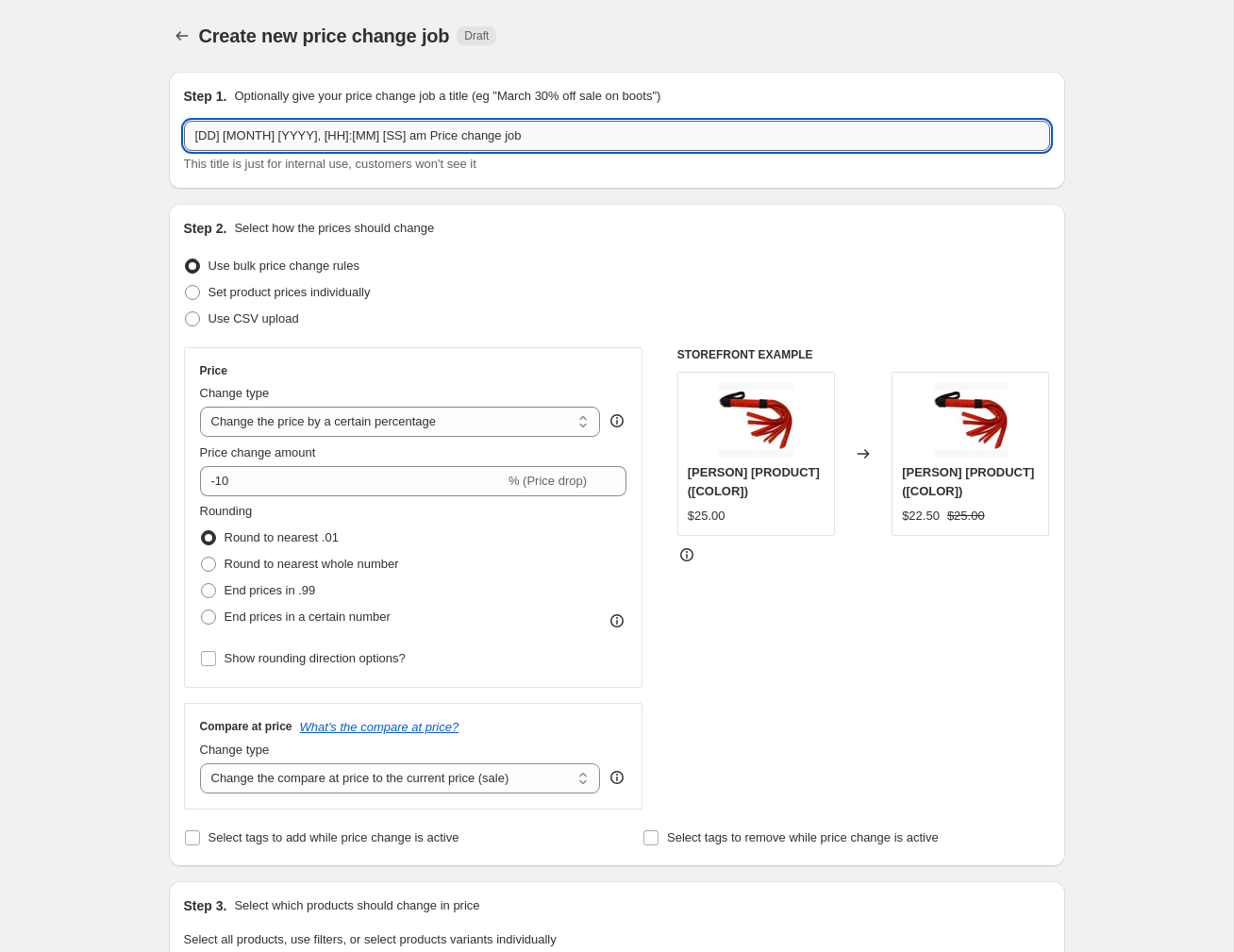 click on "[DD] [MONTH] [YYYY], [HH]:[MM] [SS] am Price change job" at bounding box center [617, 136] 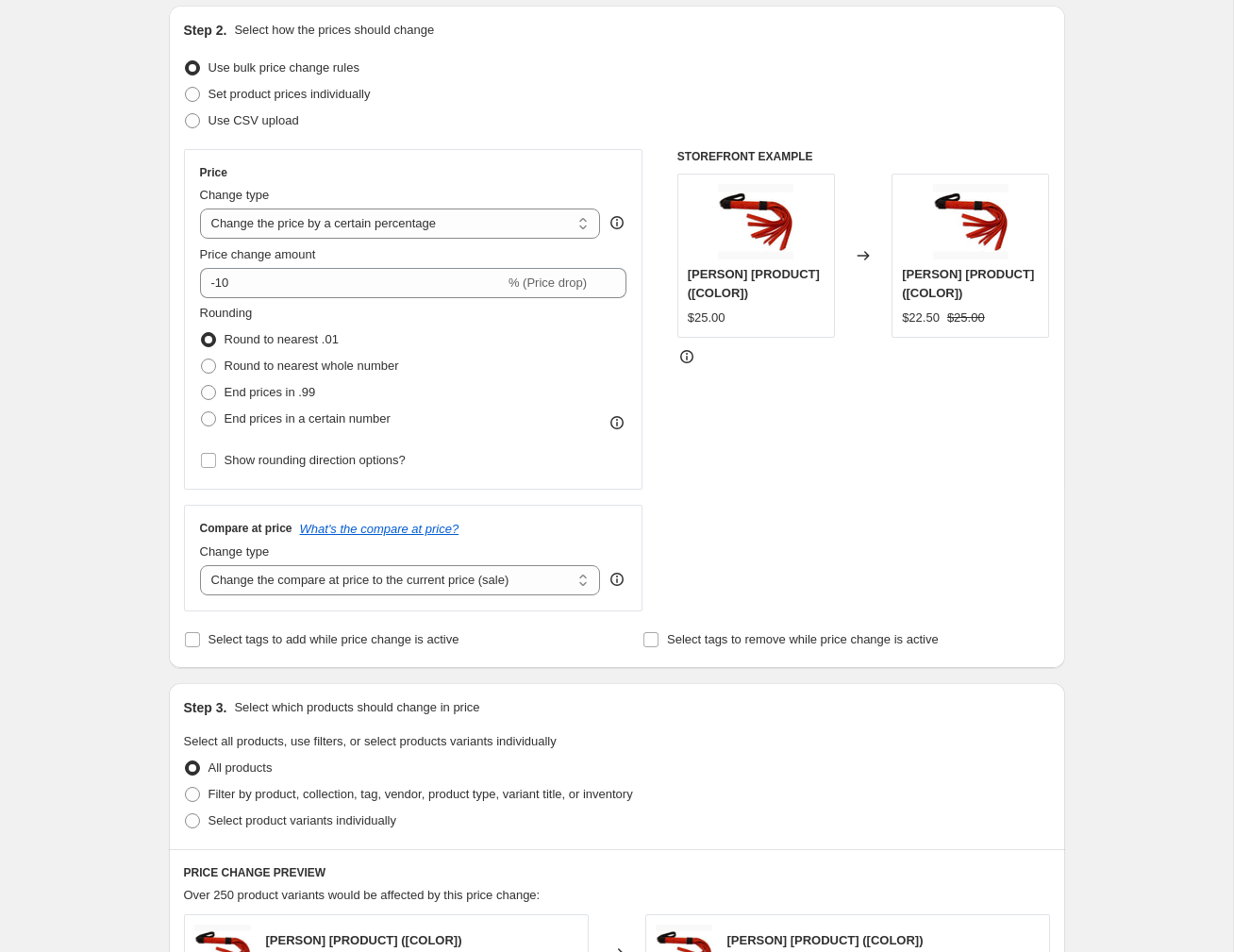 scroll, scrollTop: 202, scrollLeft: 0, axis: vertical 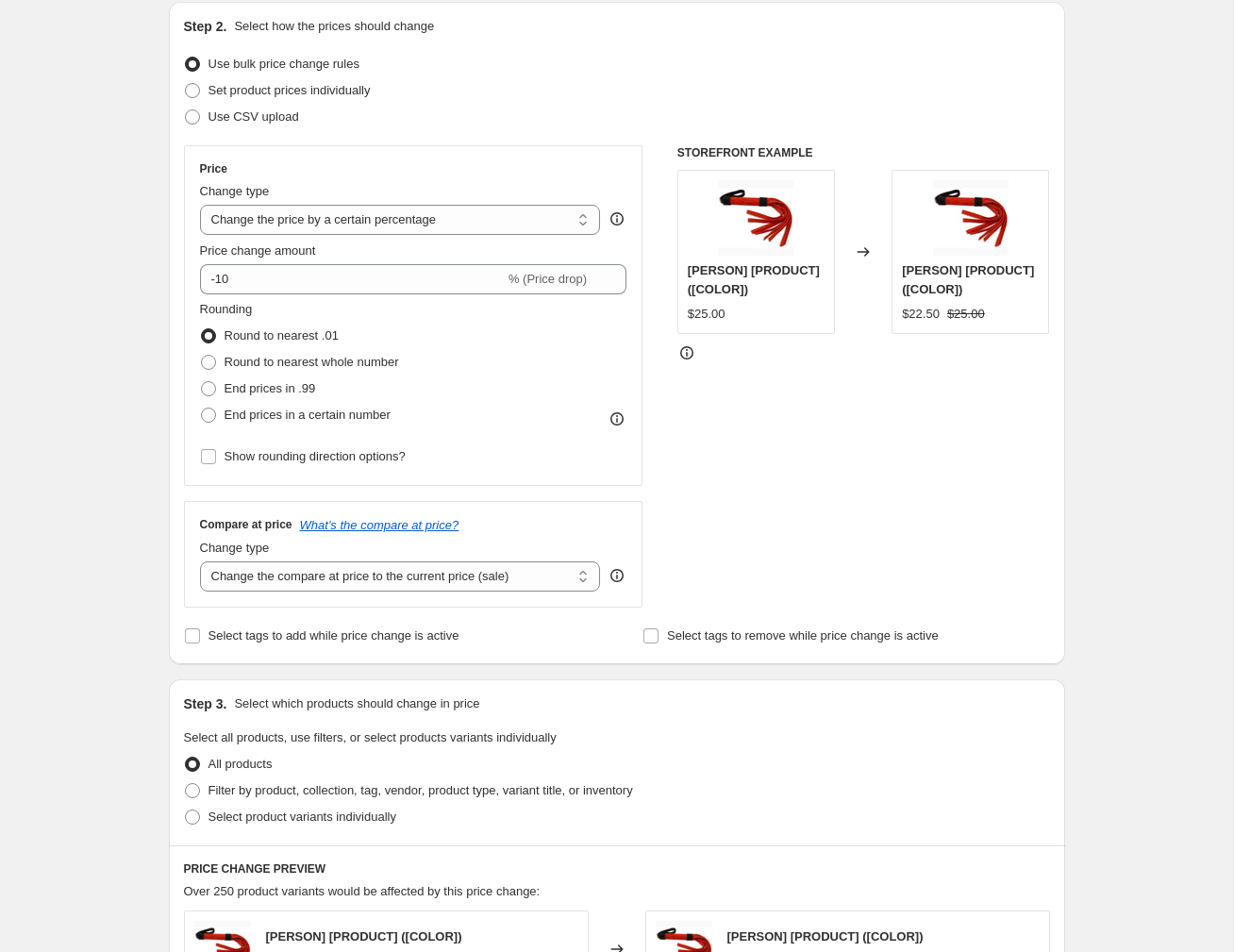type on "B-Vibe missed item" 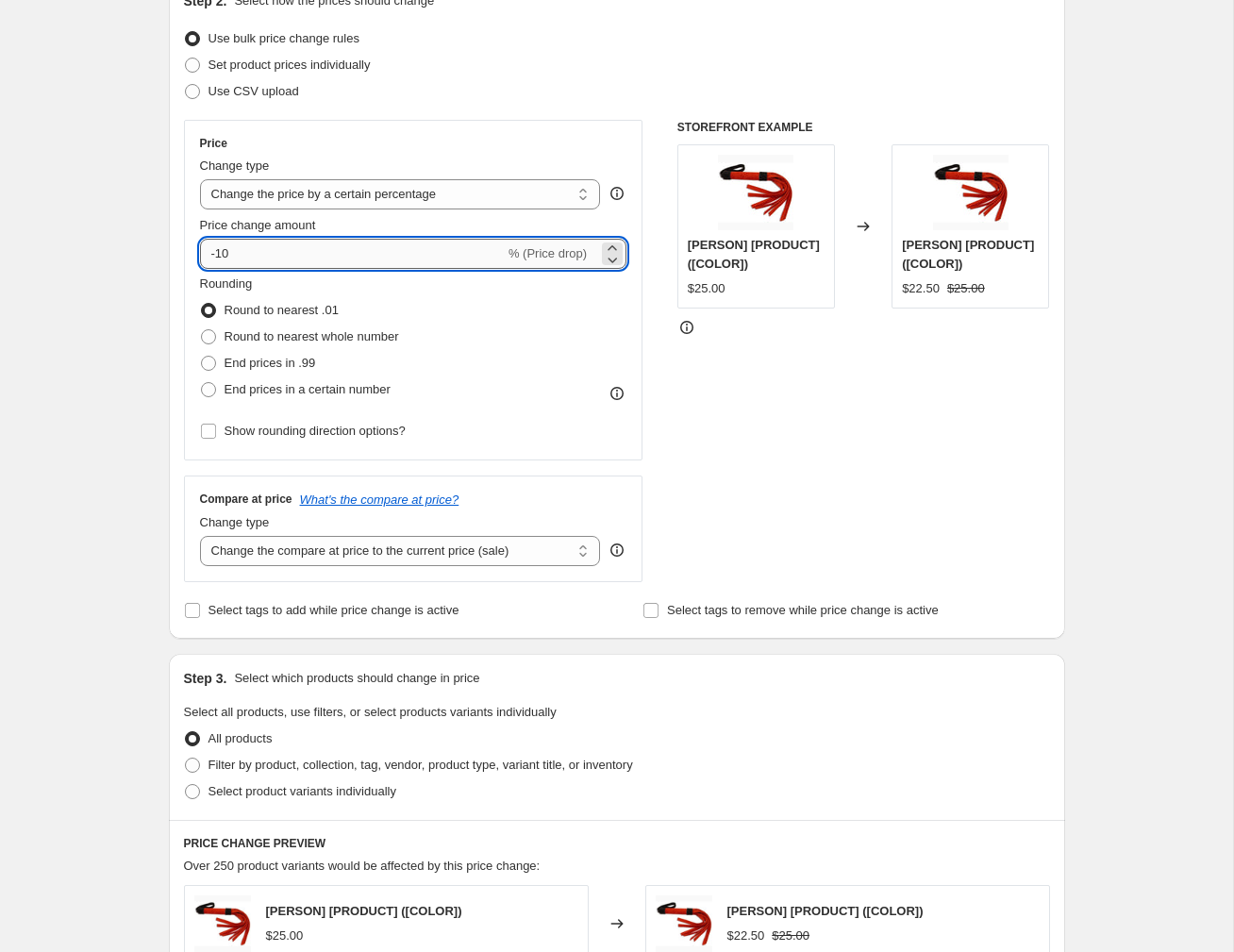 click on "-10" at bounding box center (352, 254) 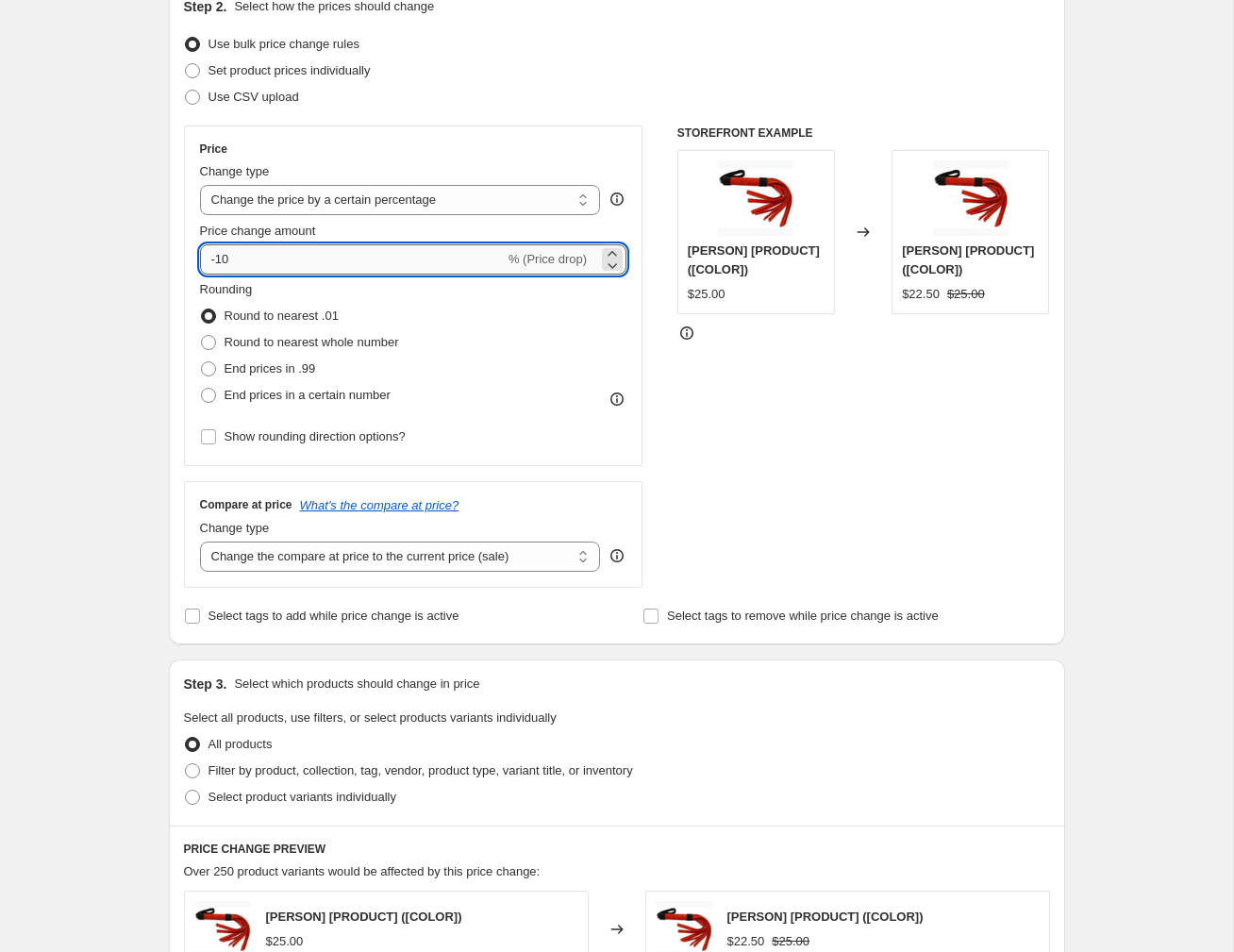 click on "-10" at bounding box center [352, 259] 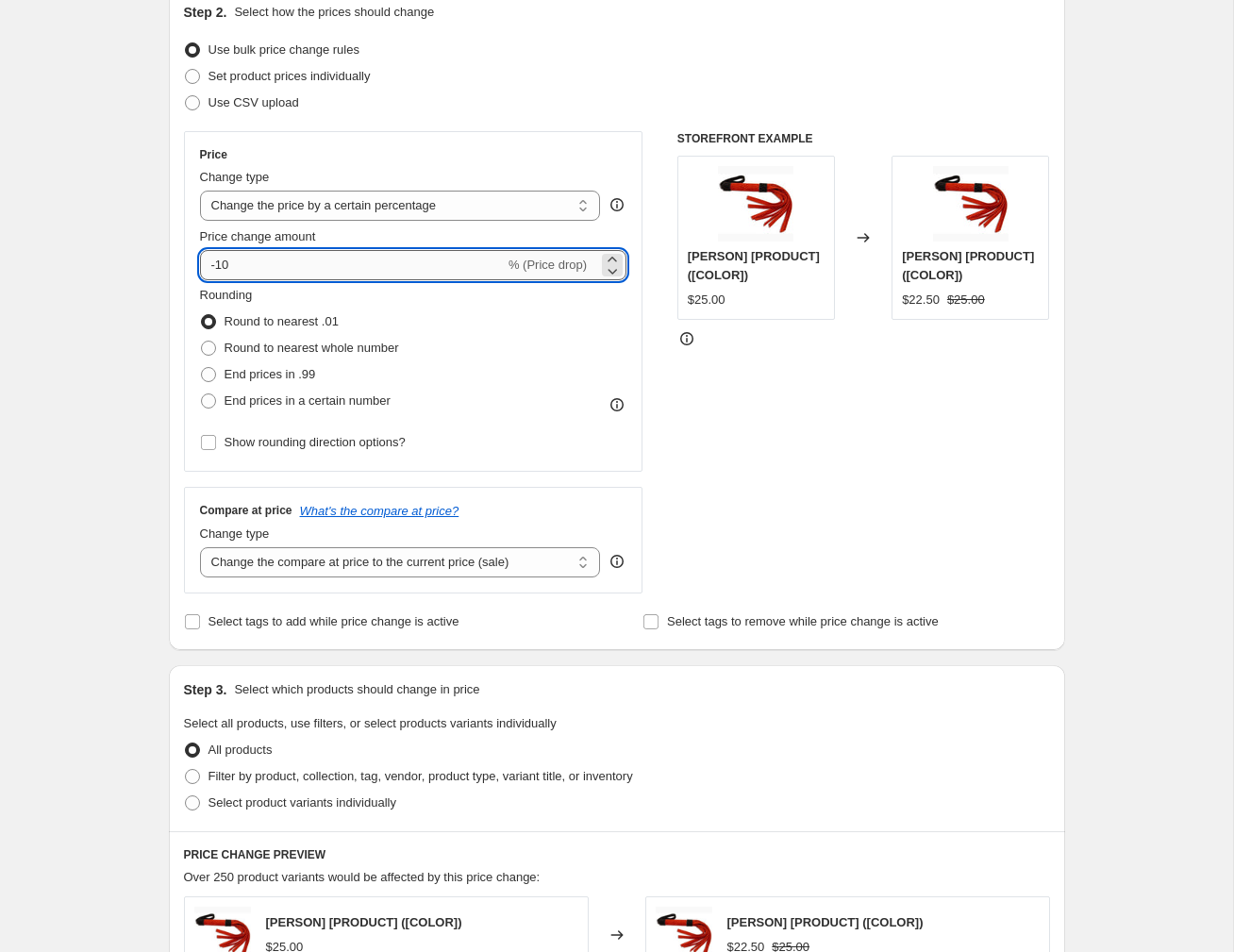 scroll, scrollTop: 209, scrollLeft: 0, axis: vertical 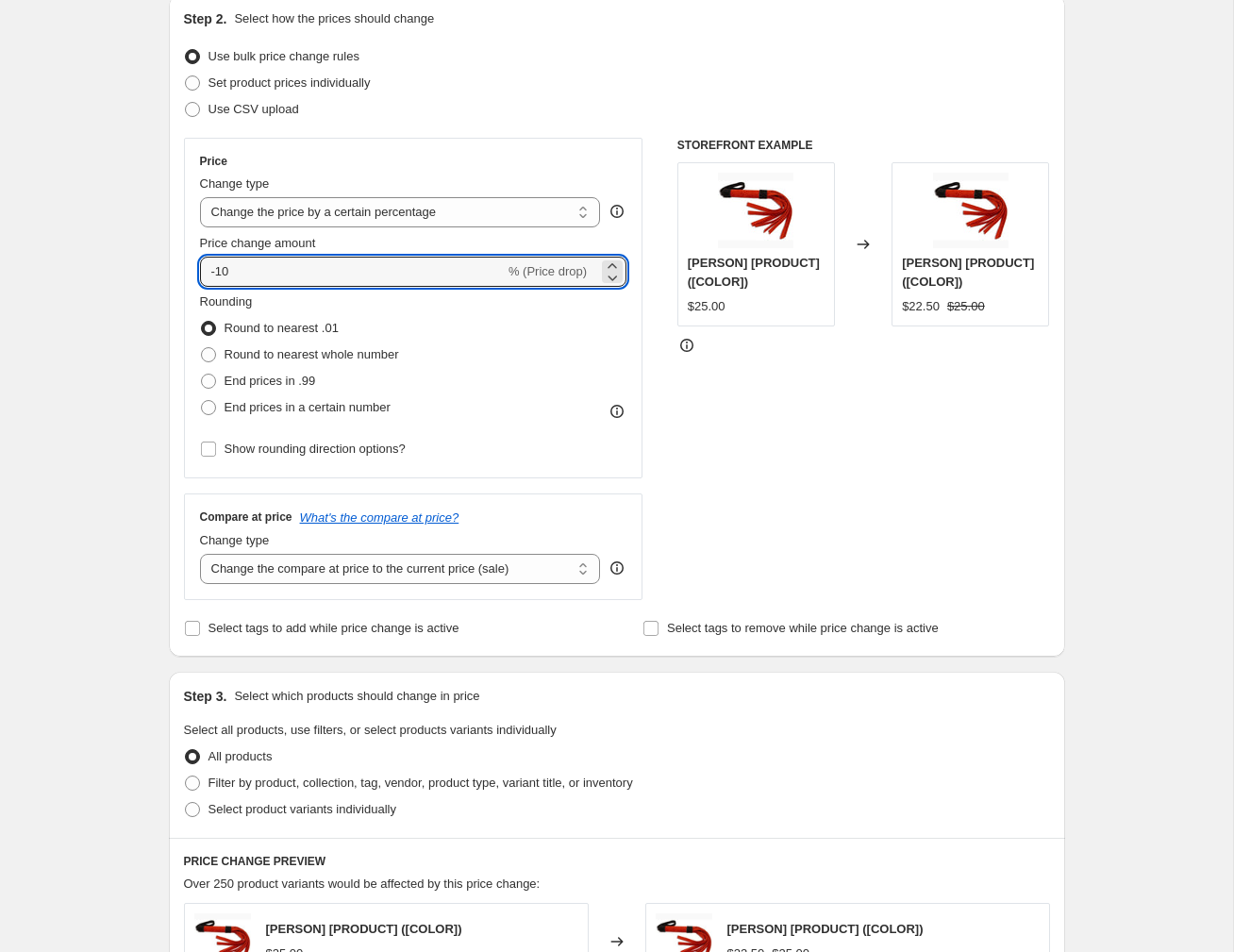 type on "-1" 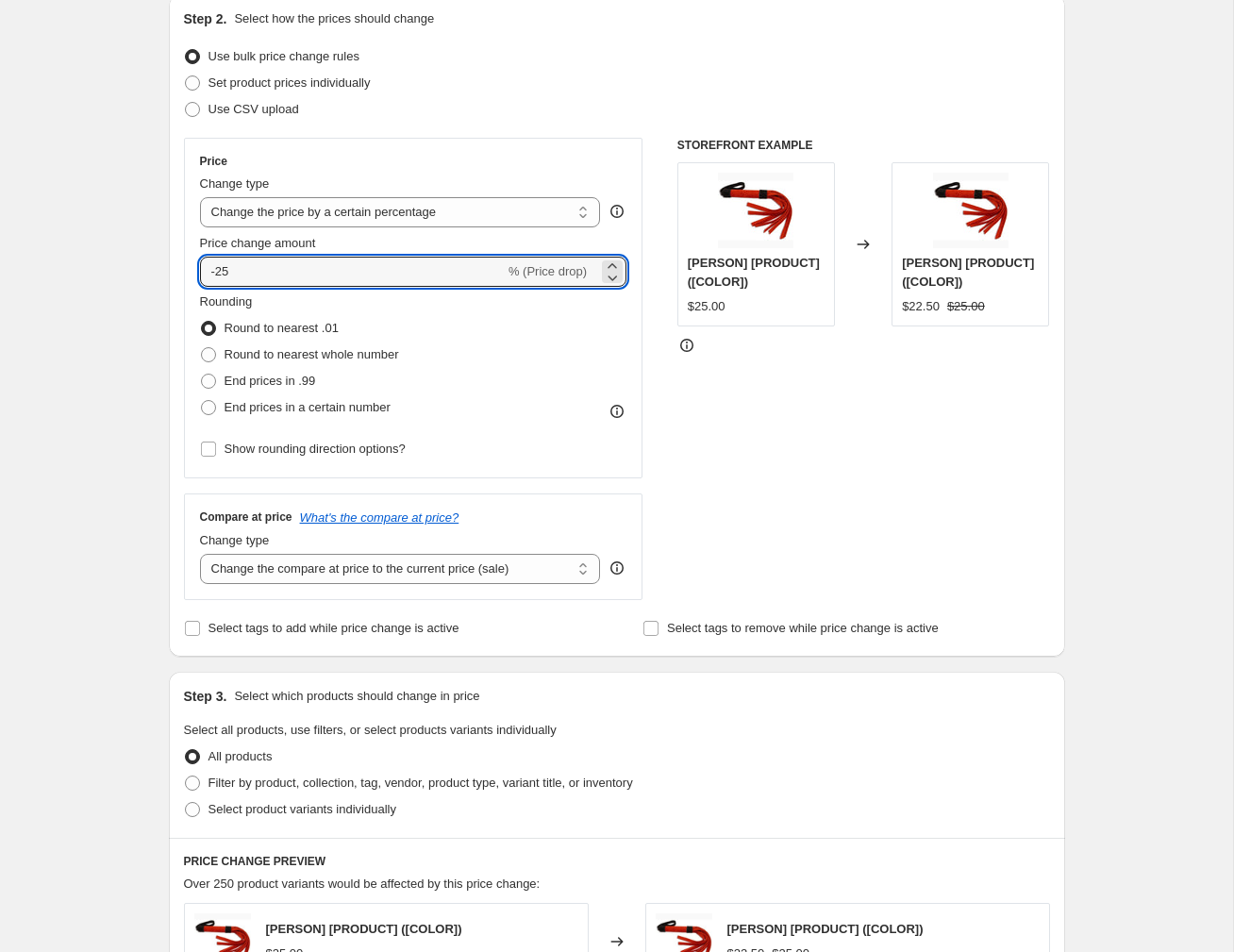 type on "-25" 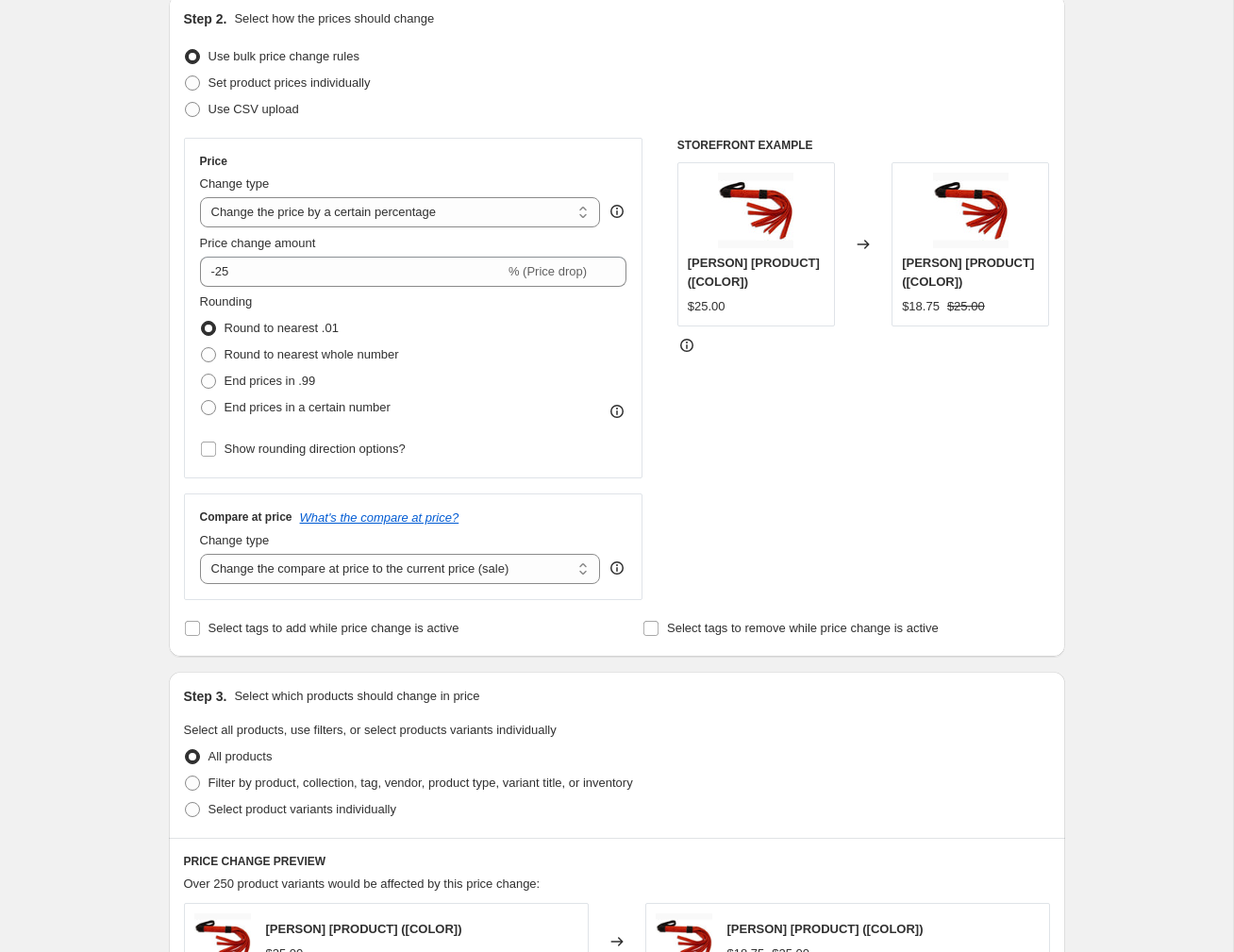 click on "Create new price change job. This page is ready Create new price change job Draft Step 1. Optionally give your price change job a title (eg "March 30% off sale on boots") B-Vibe missed item This title is just for internal use, customers won't see it Step 2. Select how the prices should change Use bulk price change rules Set product prices individually Use CSV upload Price Change type Change the price to a certain amount Change the price by a certain amount Change the price by a certain percentage Change the price to the current compare at price (price before sale) Change the price by a certain amount relative to the compare at price Change the price by a certain percentage relative to the compare at price Don't change the price Change the price by a certain percentage relative to the cost per item Change price to certain cost margin Change the price by a certain percentage Price change amount -25 % (Price drop) Rounding Round to nearest .01 Round to nearest whole number End prices in .99 Compare at price" at bounding box center [616, 733] 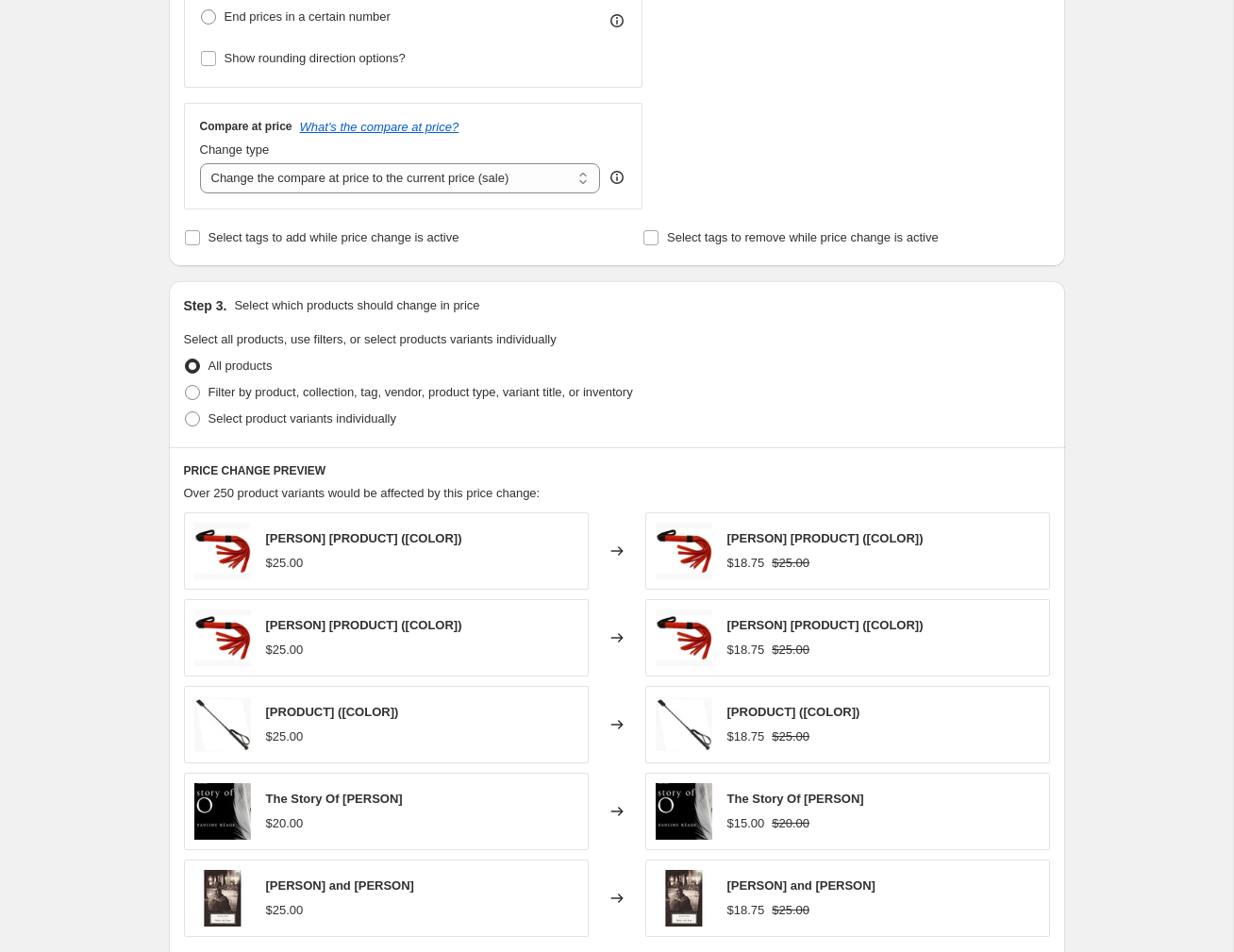 scroll, scrollTop: 746, scrollLeft: 0, axis: vertical 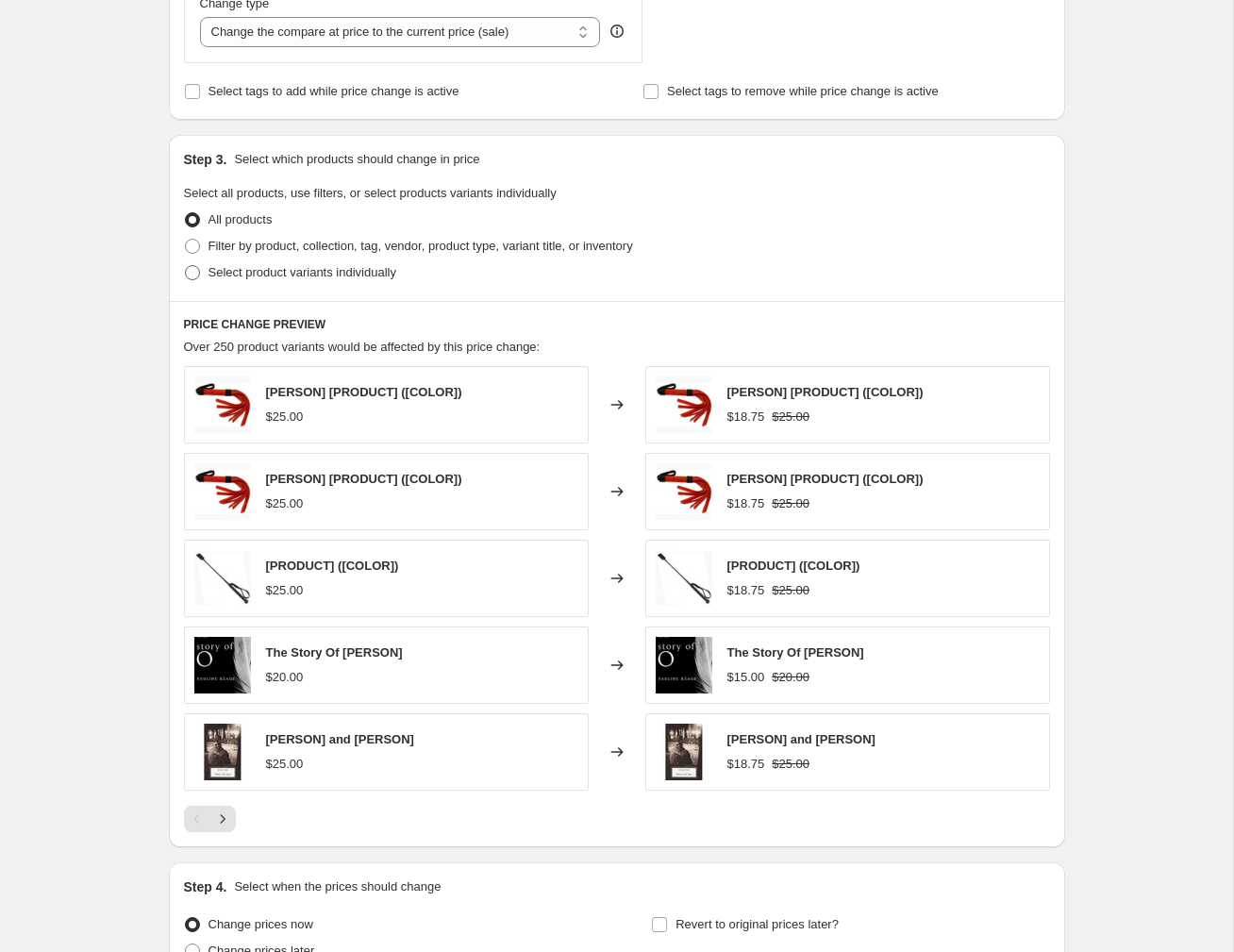 click on "Select product variants individually" at bounding box center (290, 273) 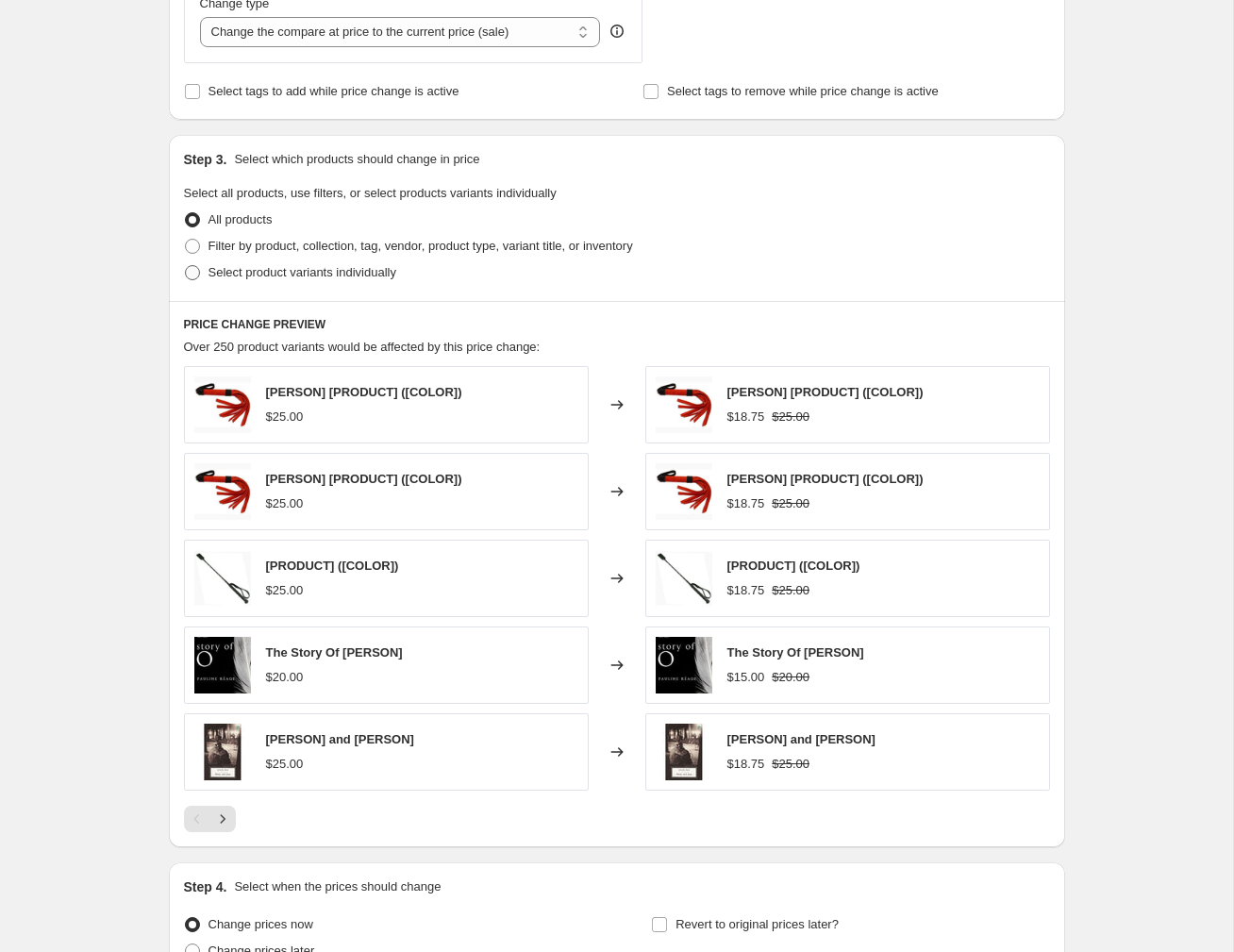 radio on "true" 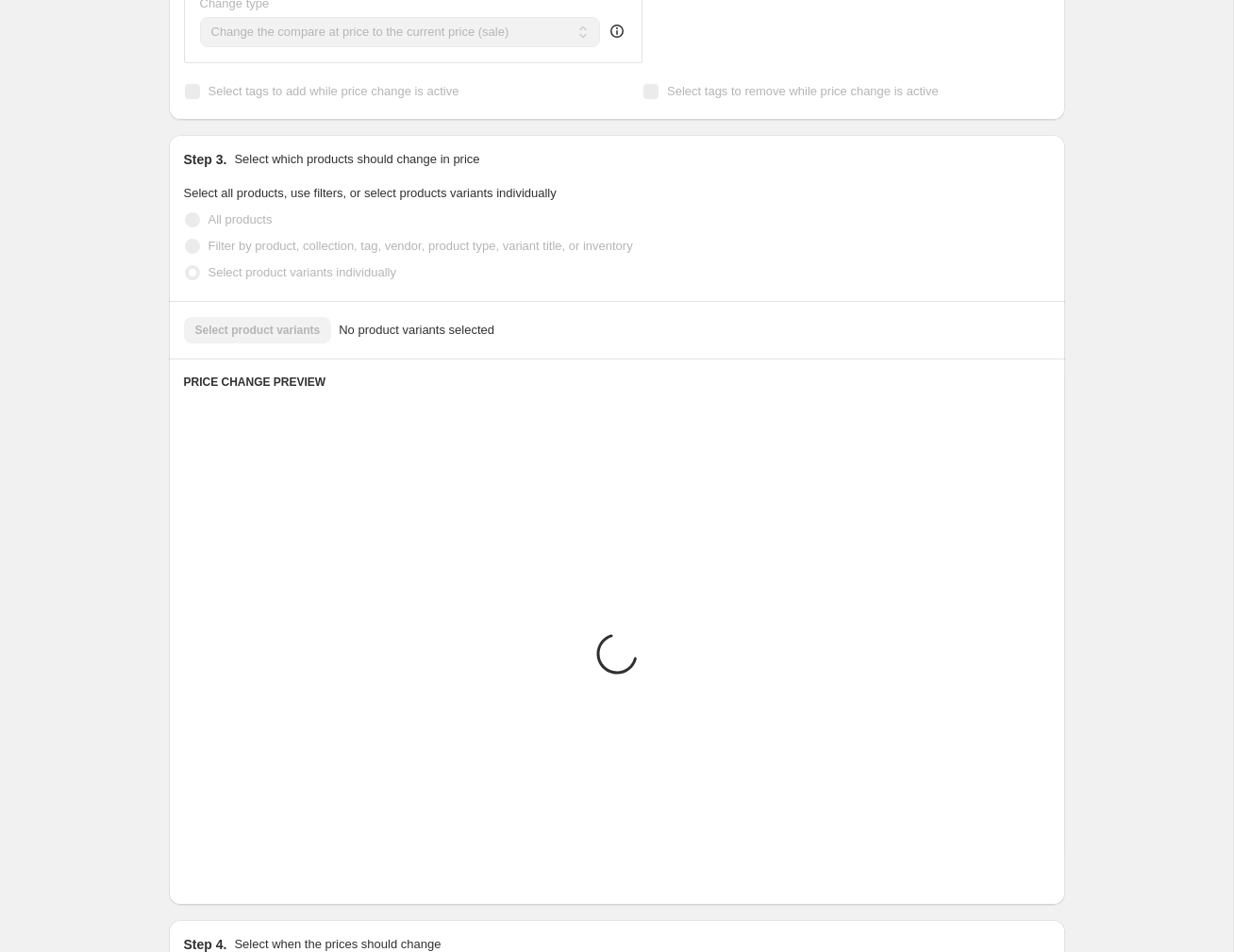 scroll, scrollTop: 516, scrollLeft: 0, axis: vertical 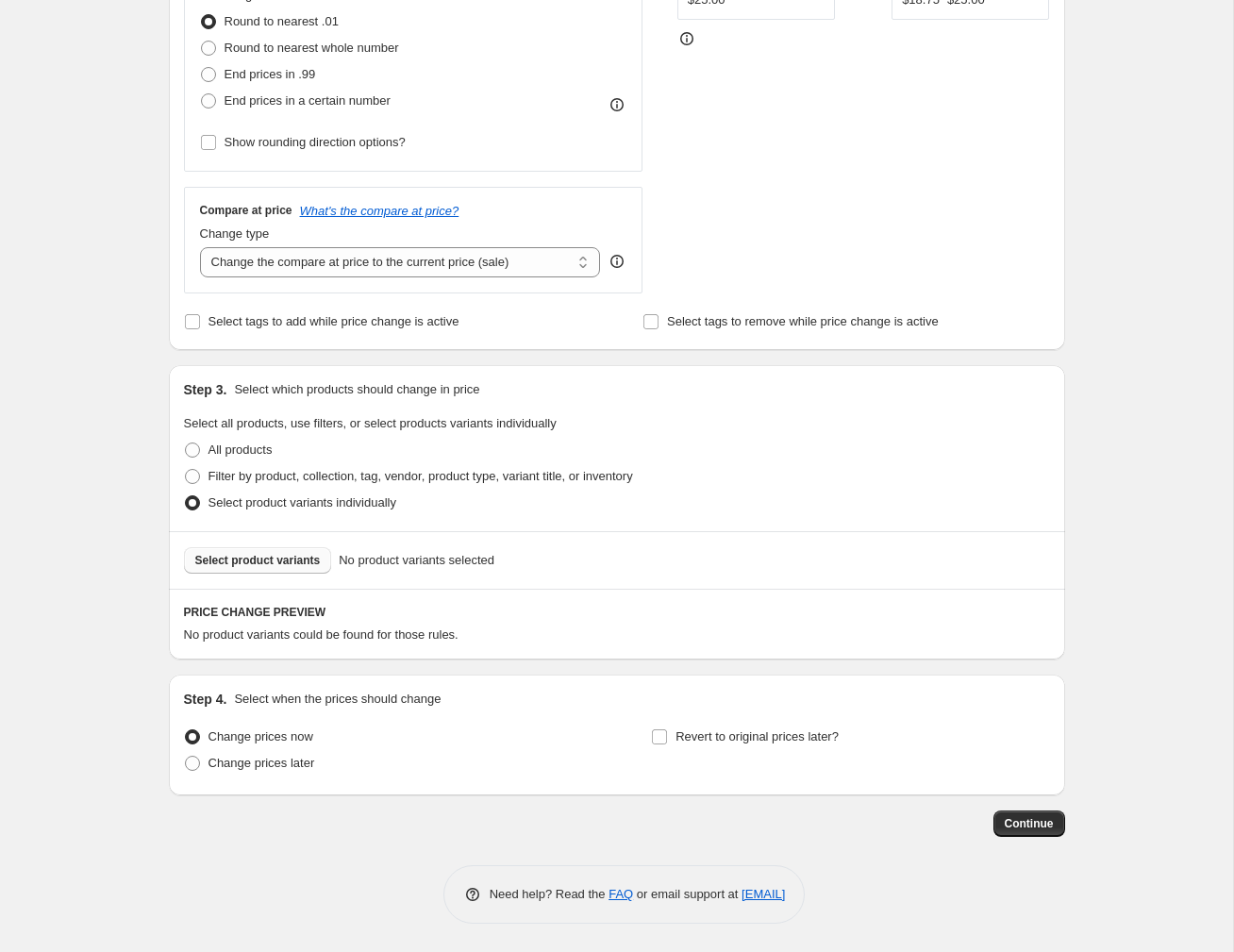 click on "Select product variants" at bounding box center [258, 560] 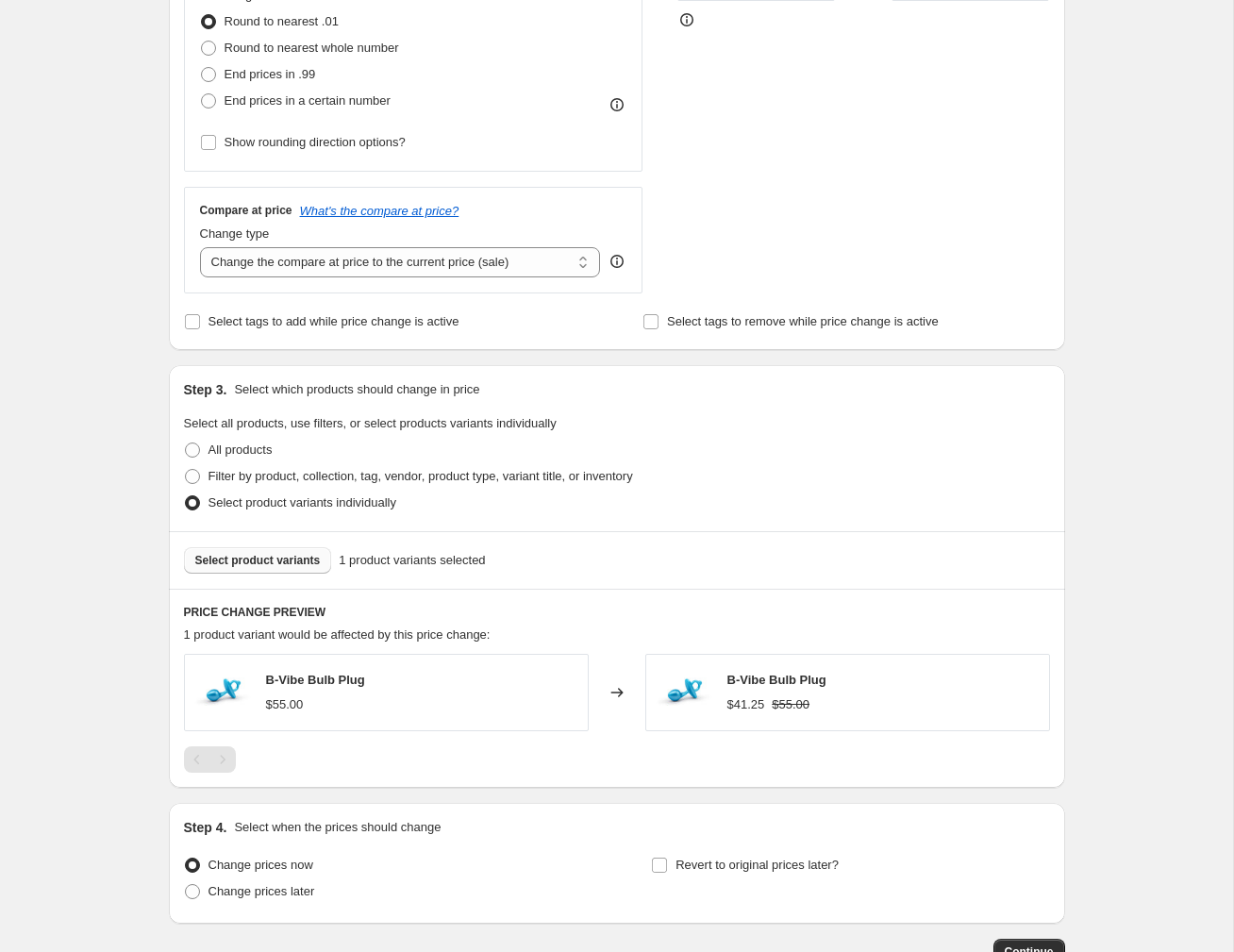 scroll, scrollTop: 644, scrollLeft: 0, axis: vertical 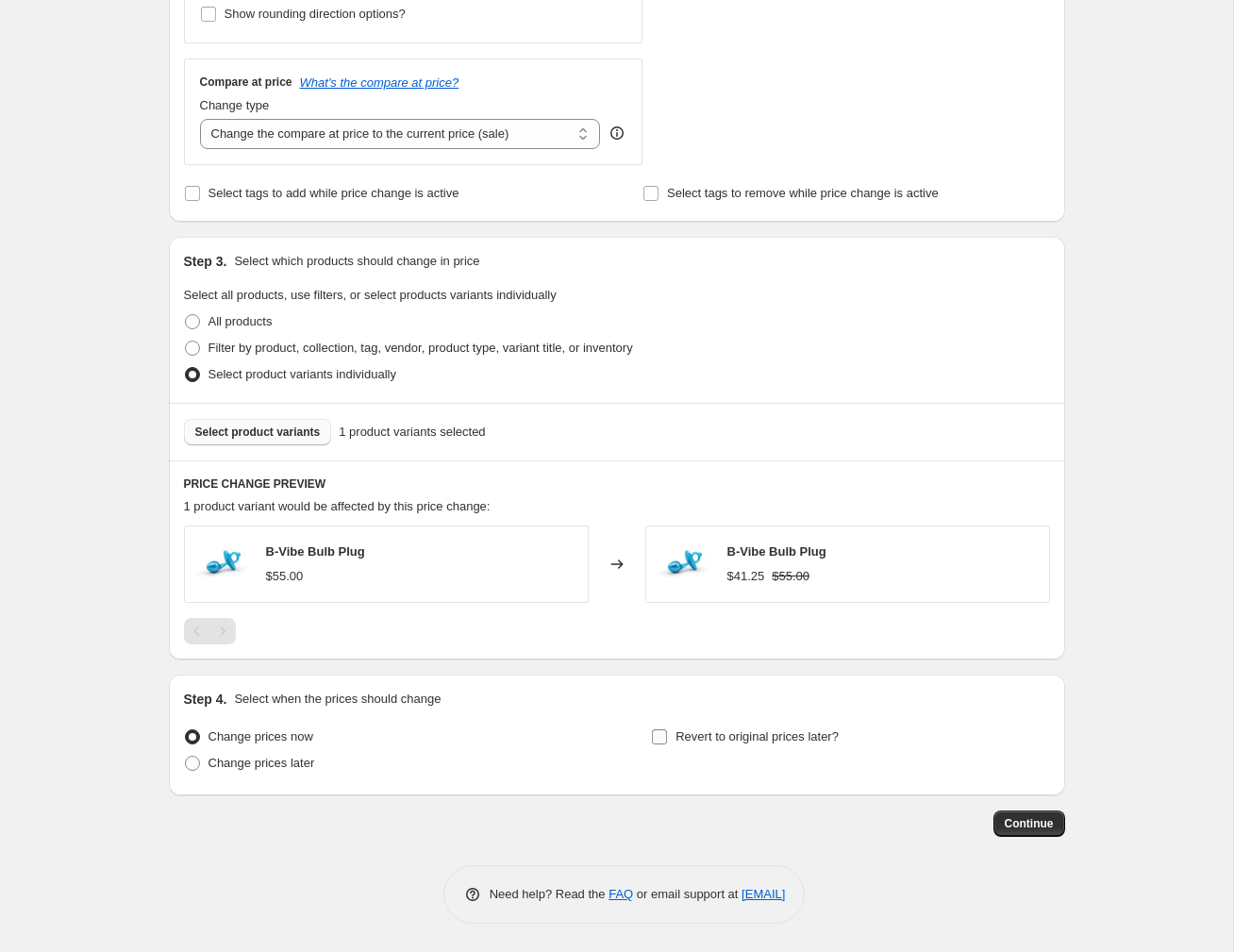 click on "Revert to original prices later?" at bounding box center (744, 737) 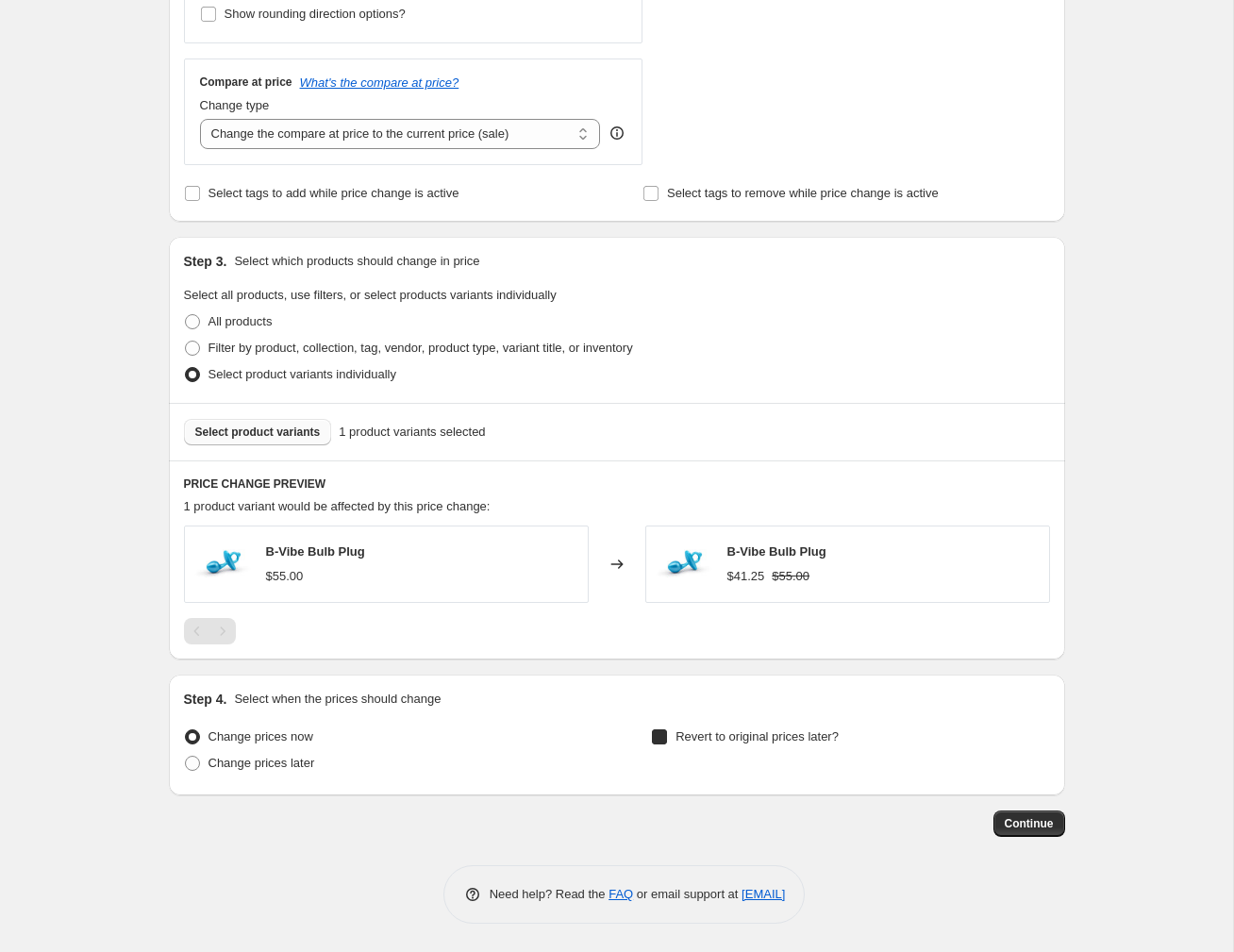 checkbox on "true" 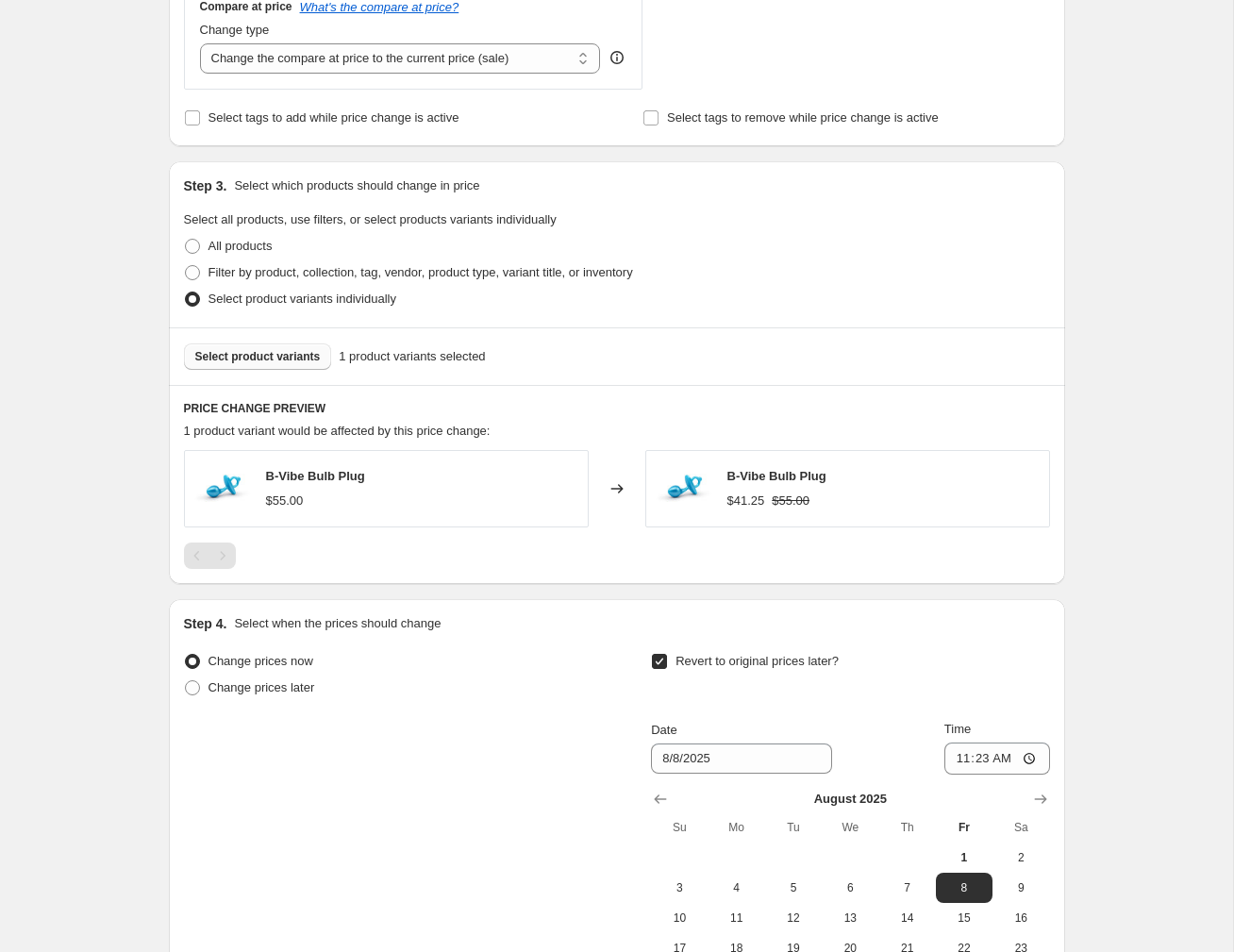 scroll, scrollTop: 995, scrollLeft: 0, axis: vertical 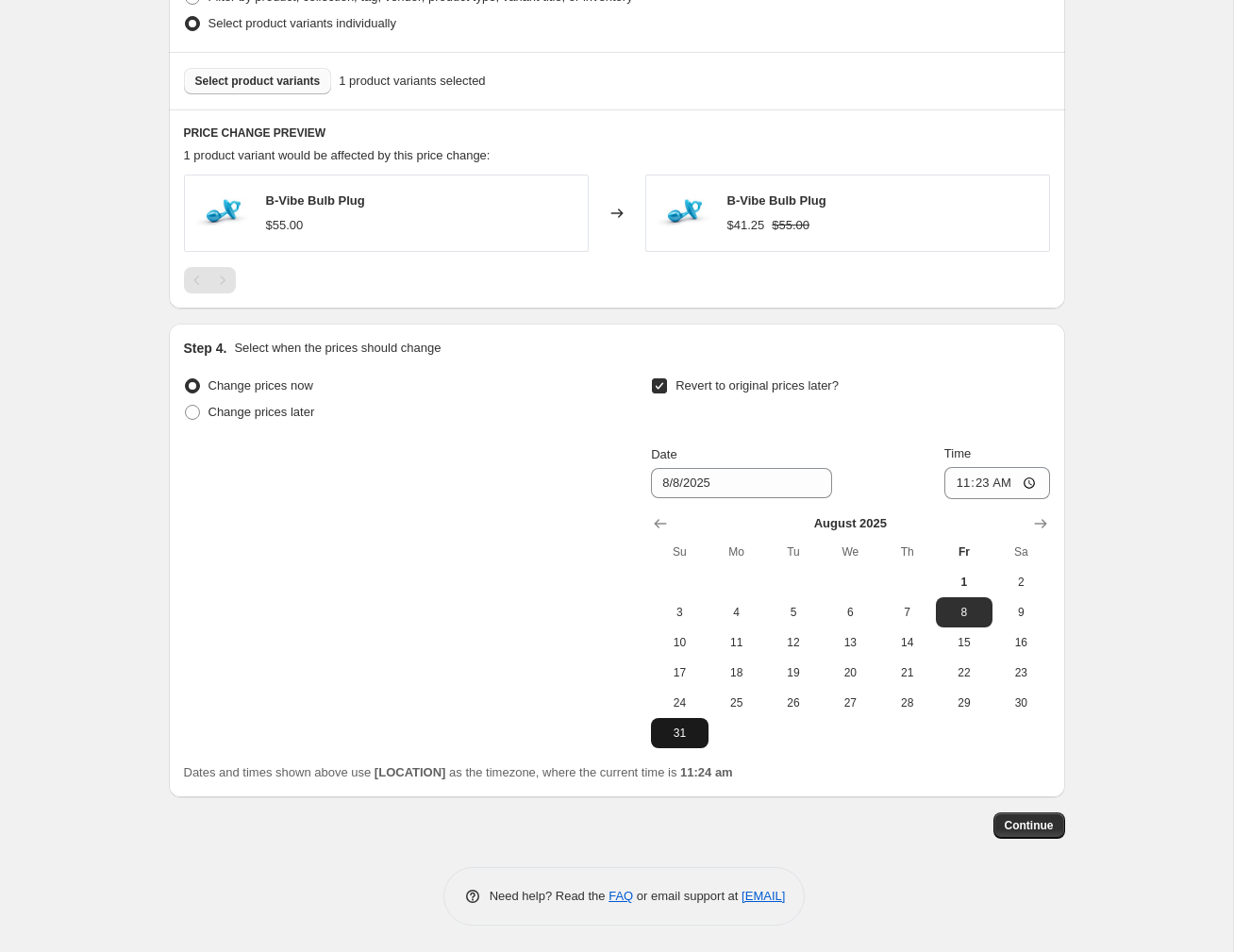click on "31" at bounding box center [679, 733] 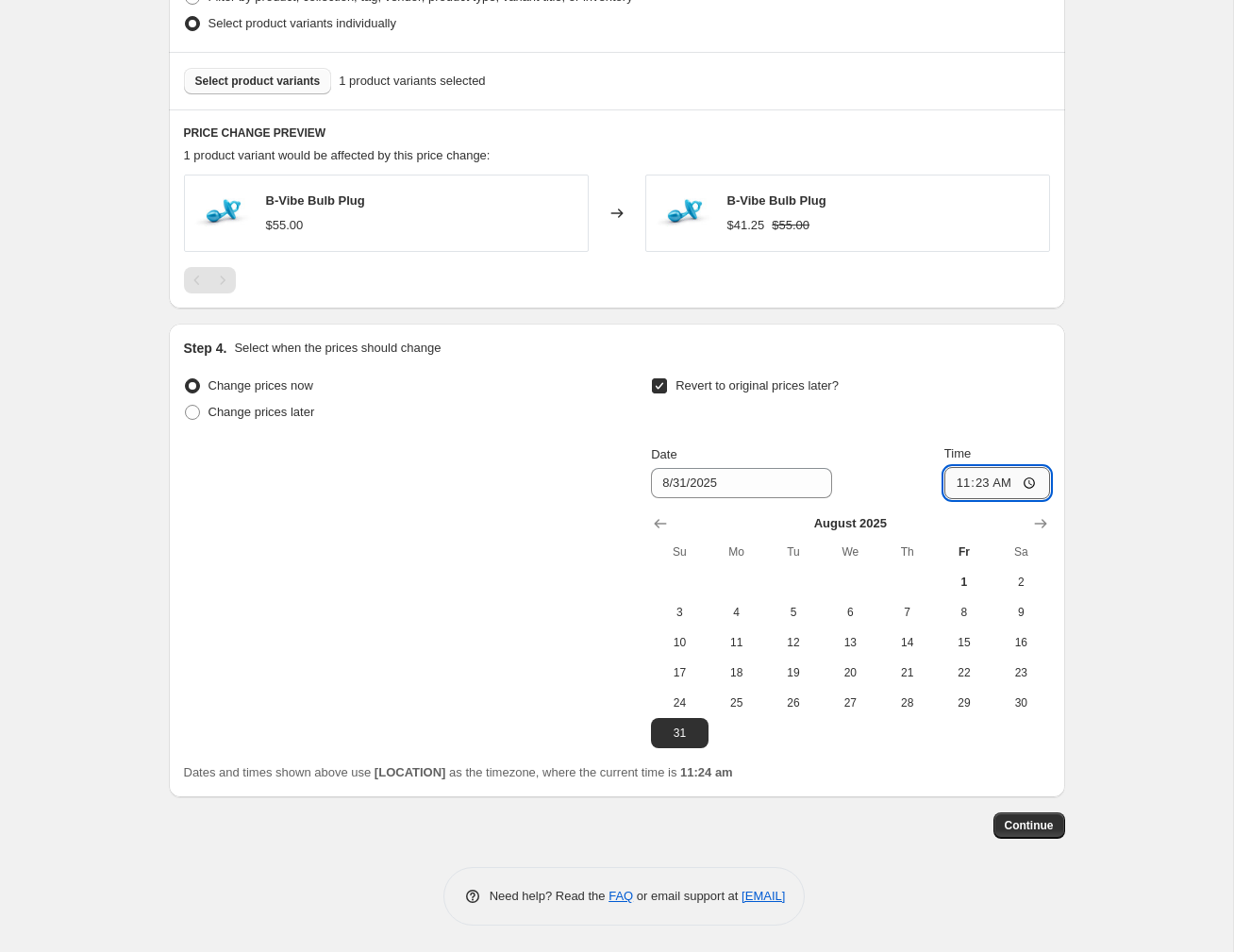 click on "11:23" at bounding box center (997, 483) 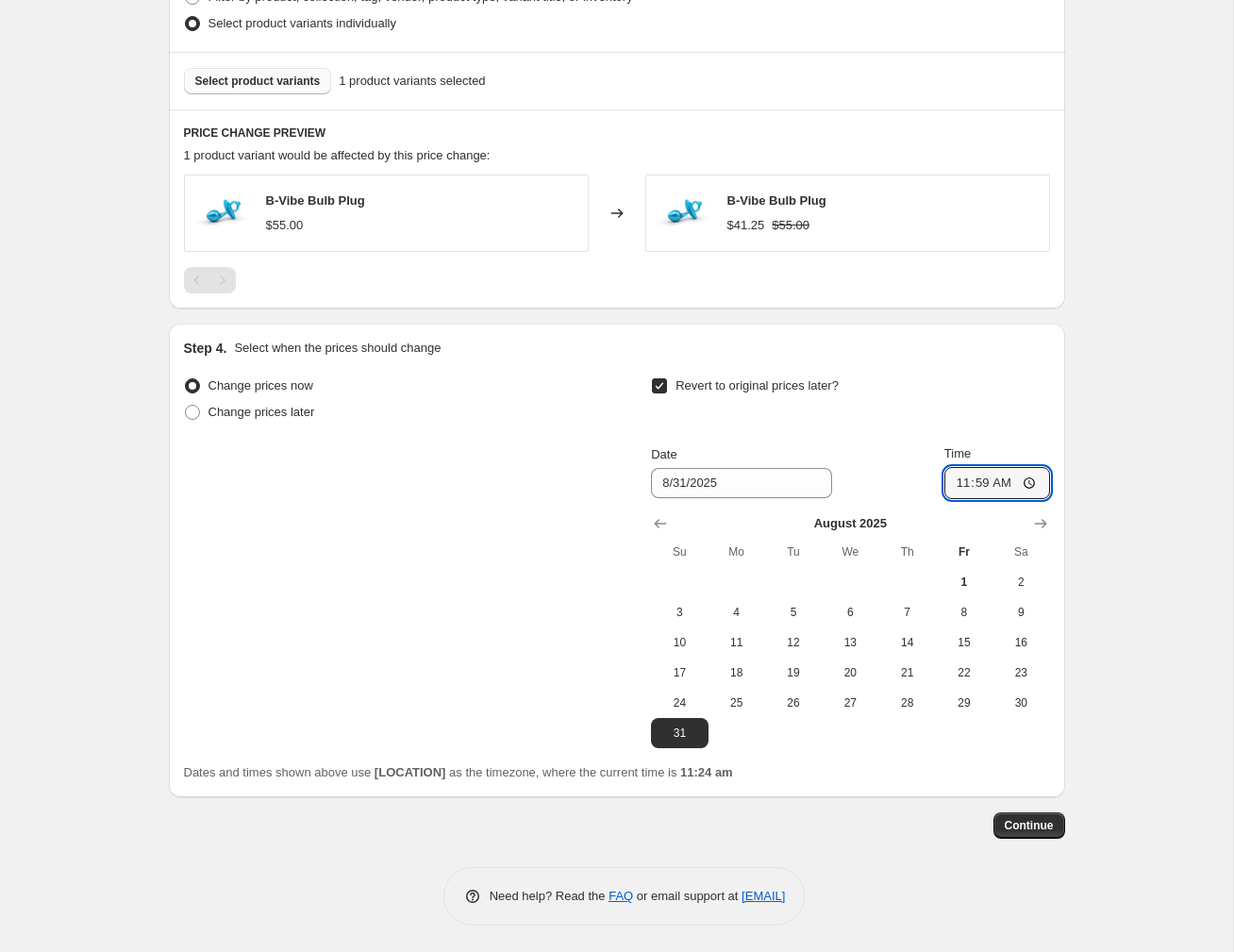 click on "Change prices now Change prices later Revert to original prices later? Date [MM]/[DD]/[YYYY] Time [HH]:[MM] [MONTH]   [YYYY] Su Mo Tu We Th Fr Sa 1 2 3 4 5 6 7 8 9 10 11 12 13 14 15 16 17 18 19 20 21 22 23 24 25 26 27 28 29 30 31" at bounding box center [617, 560] 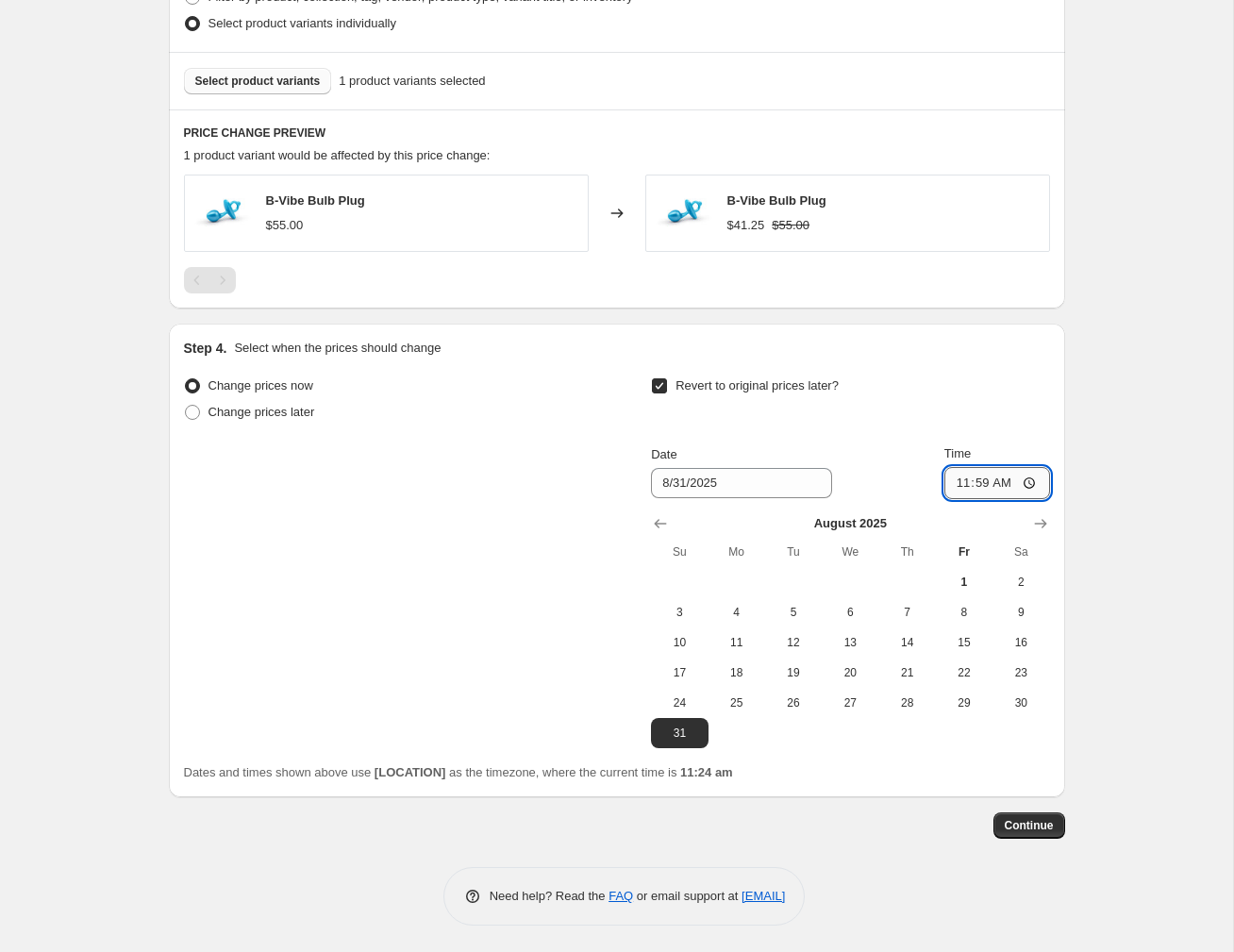 click on "11:59" at bounding box center (997, 483) 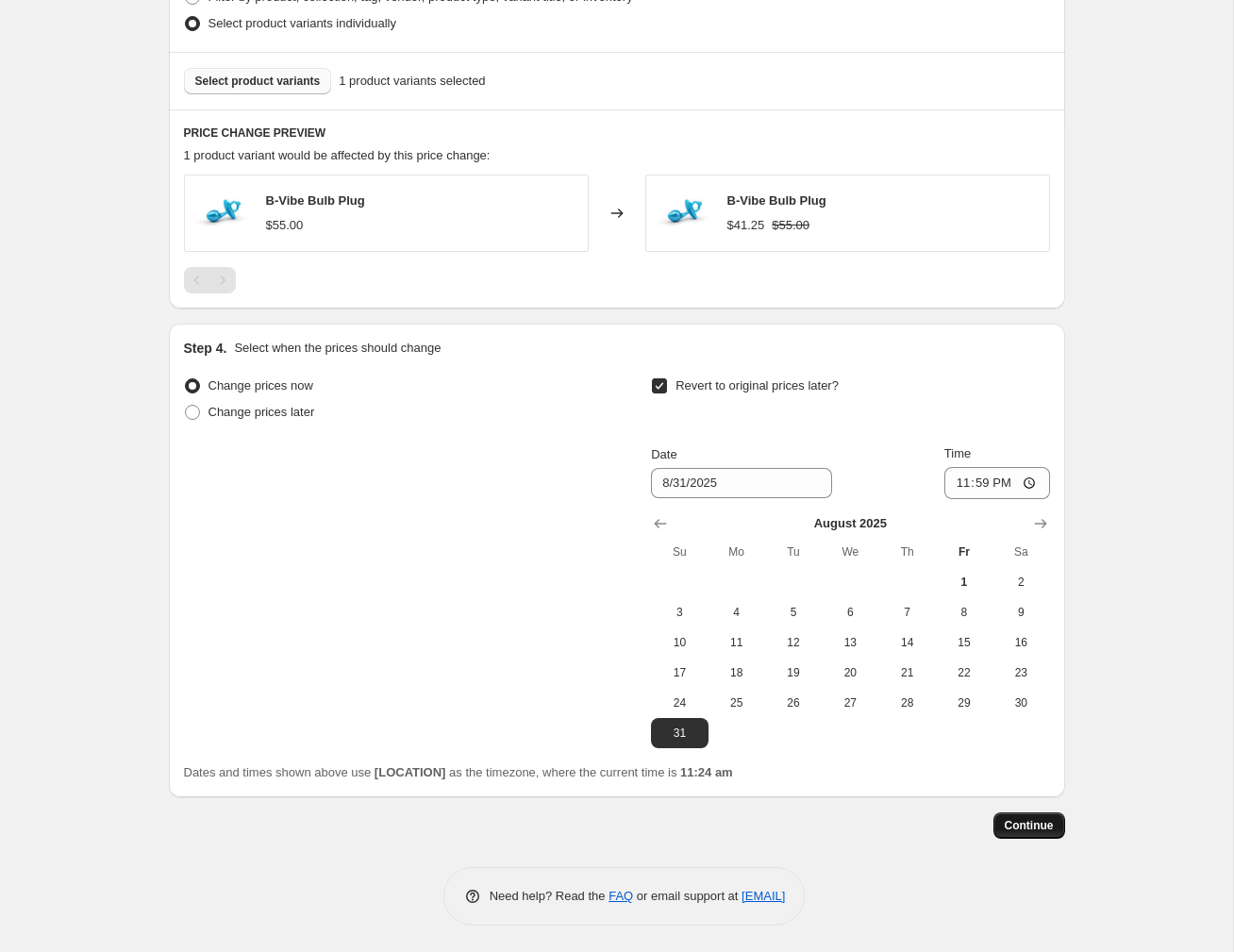 click on "Continue" at bounding box center [1029, 826] 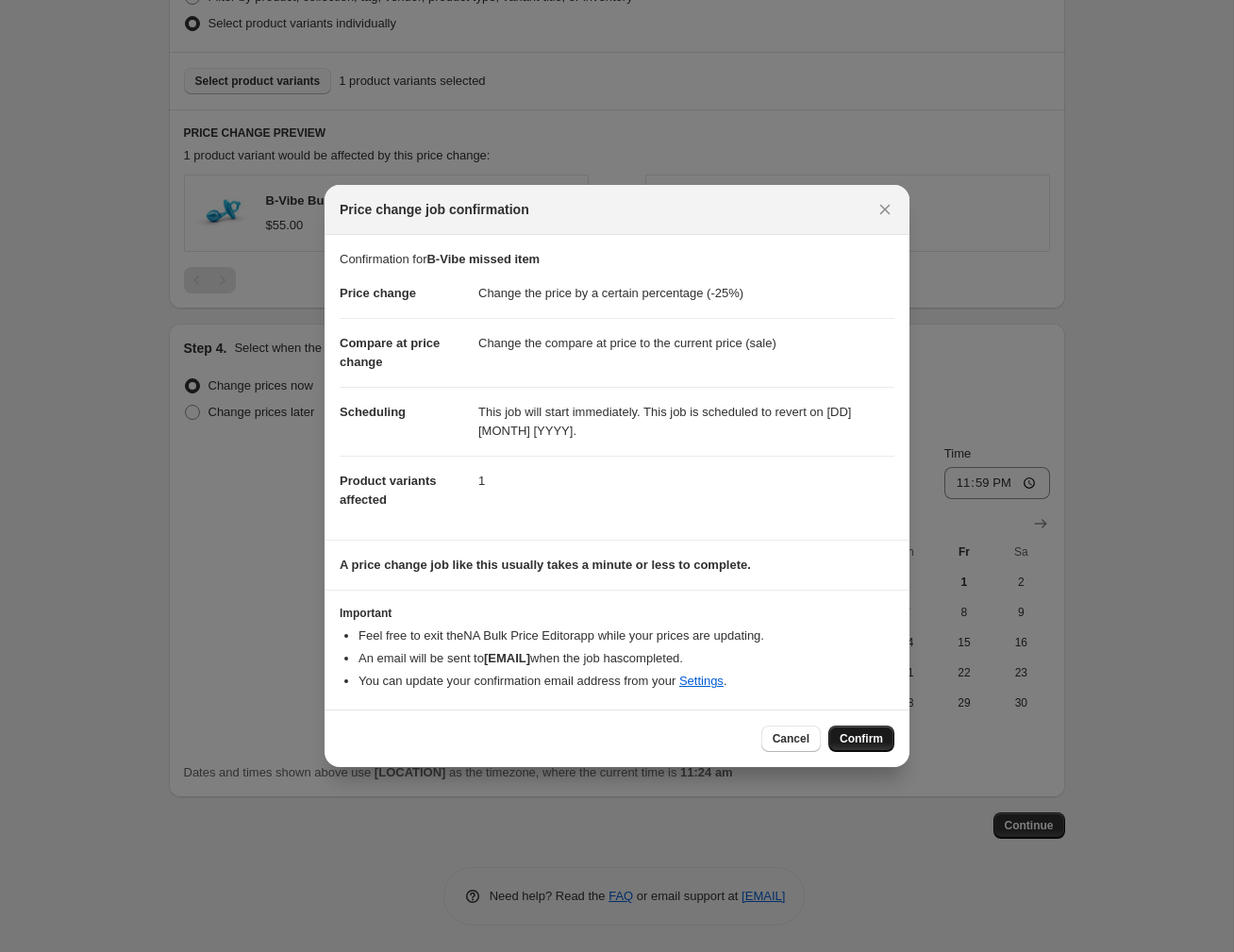 click on "Confirm" at bounding box center (861, 739) 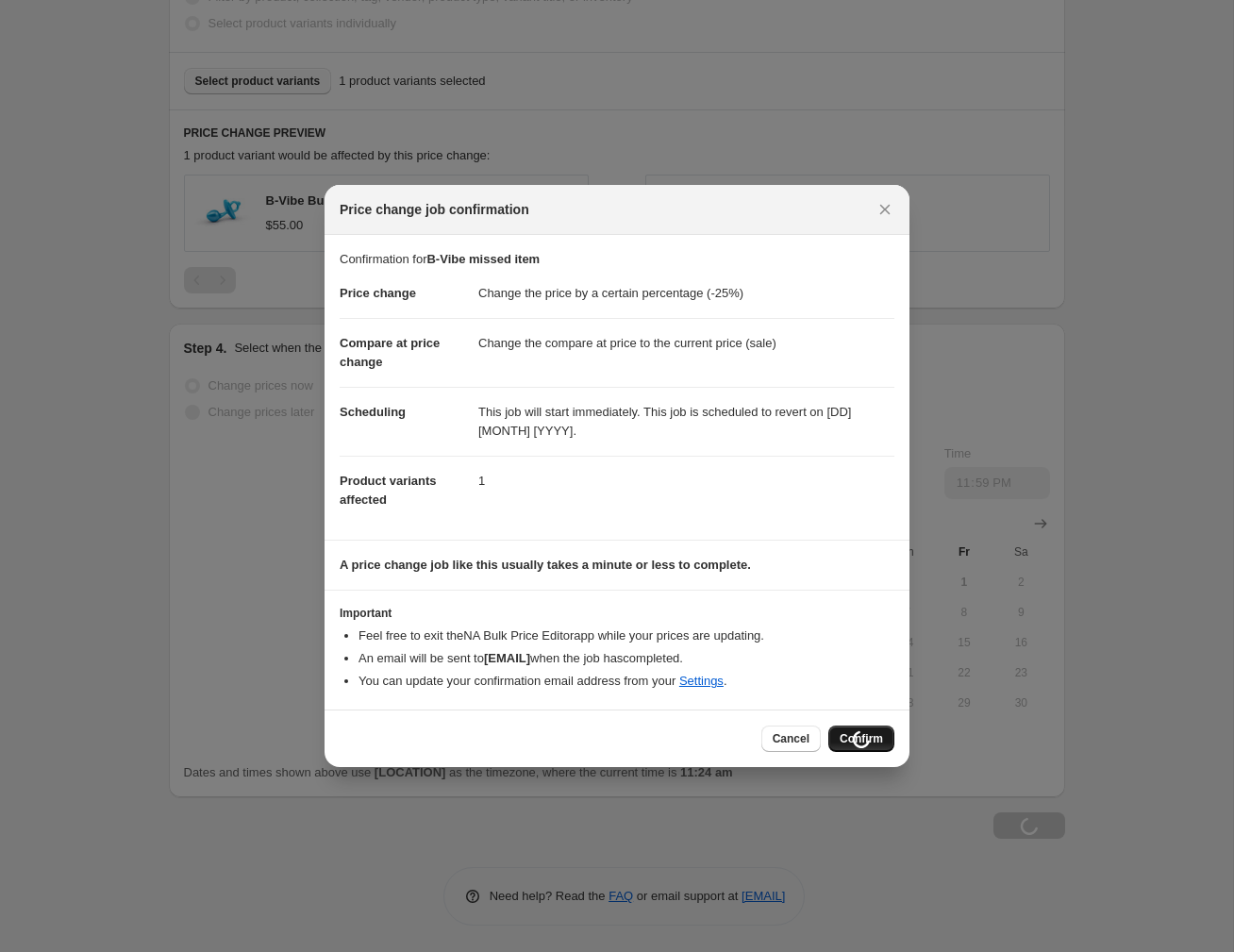scroll, scrollTop: 1060, scrollLeft: 0, axis: vertical 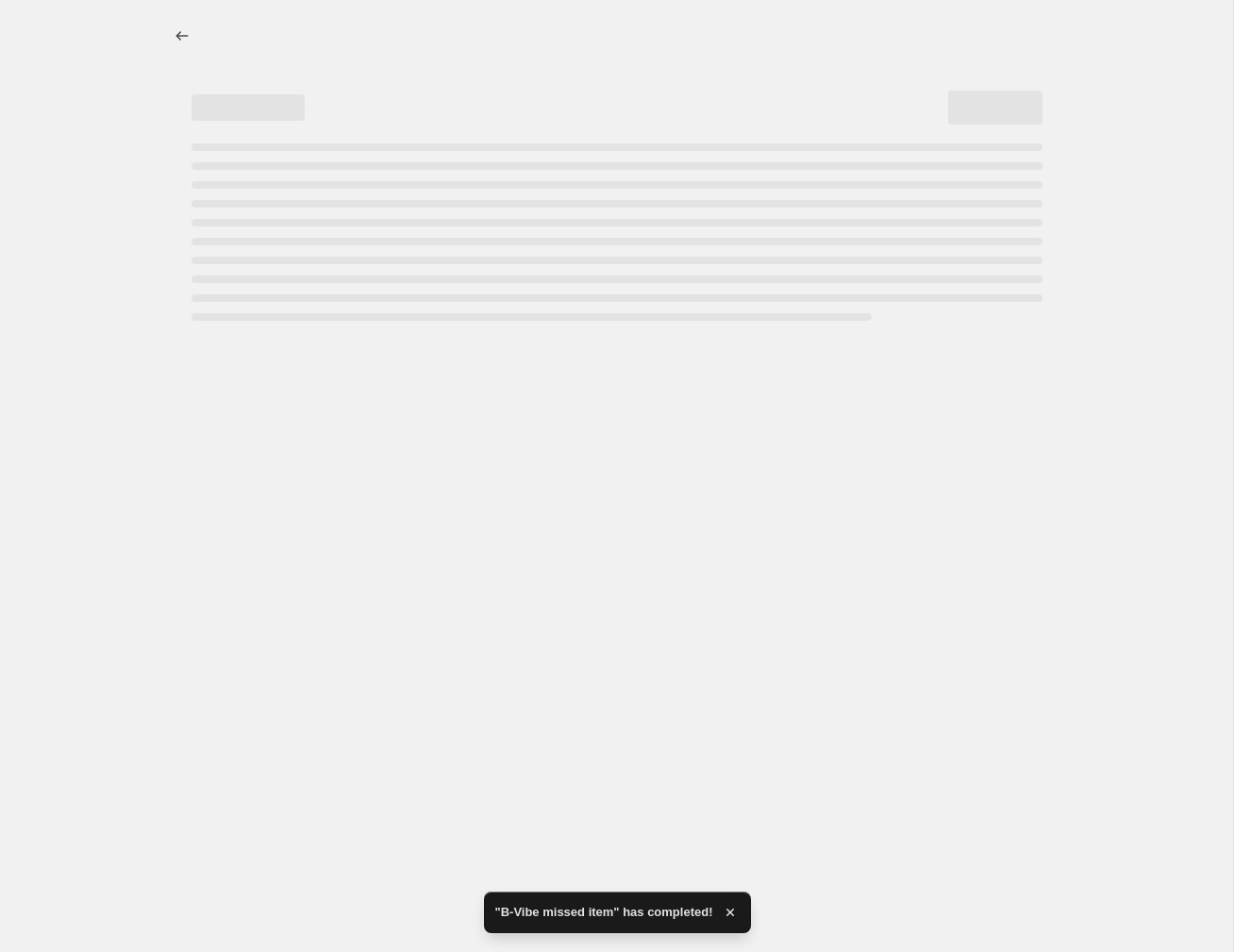 select on "percentage" 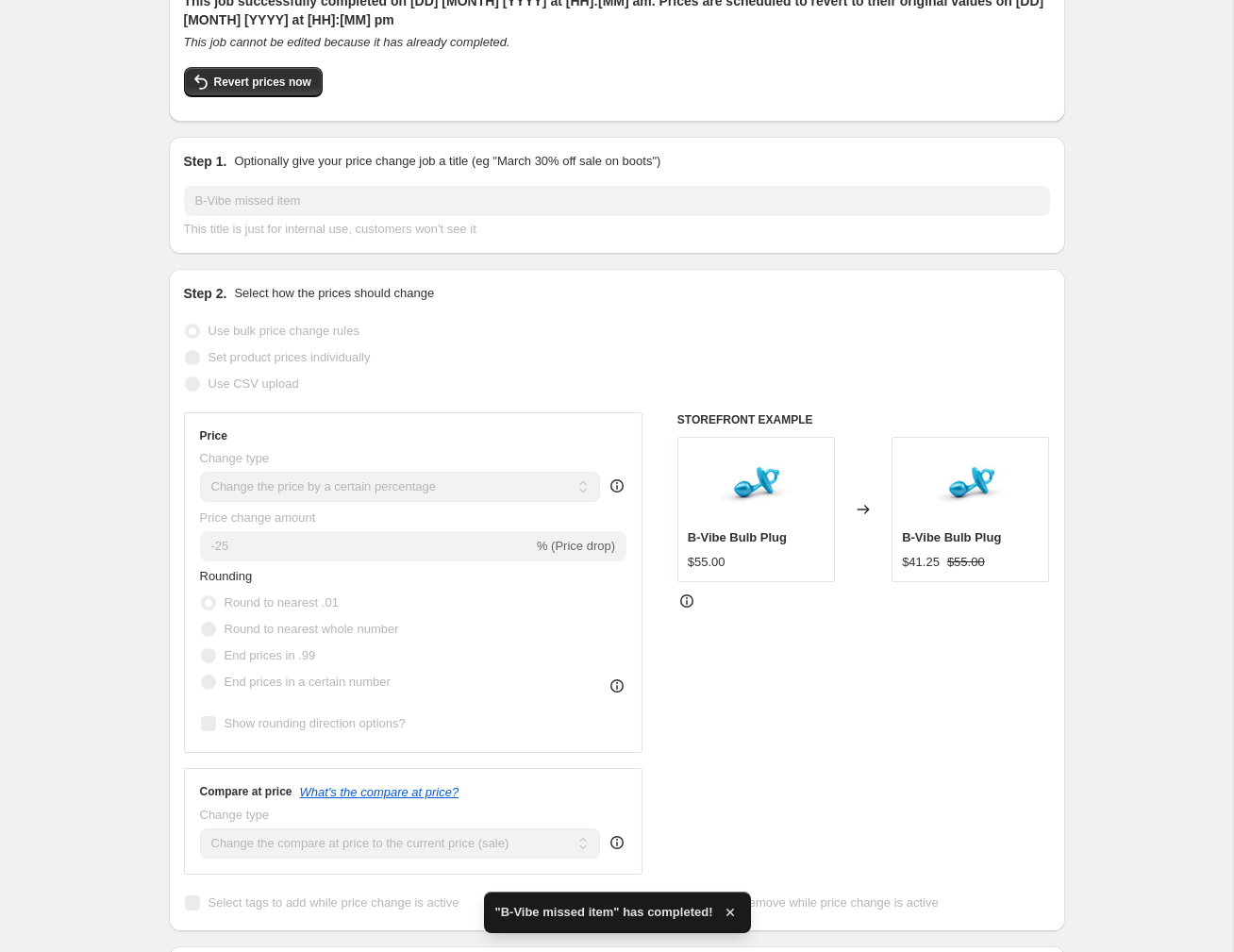 scroll, scrollTop: 0, scrollLeft: 0, axis: both 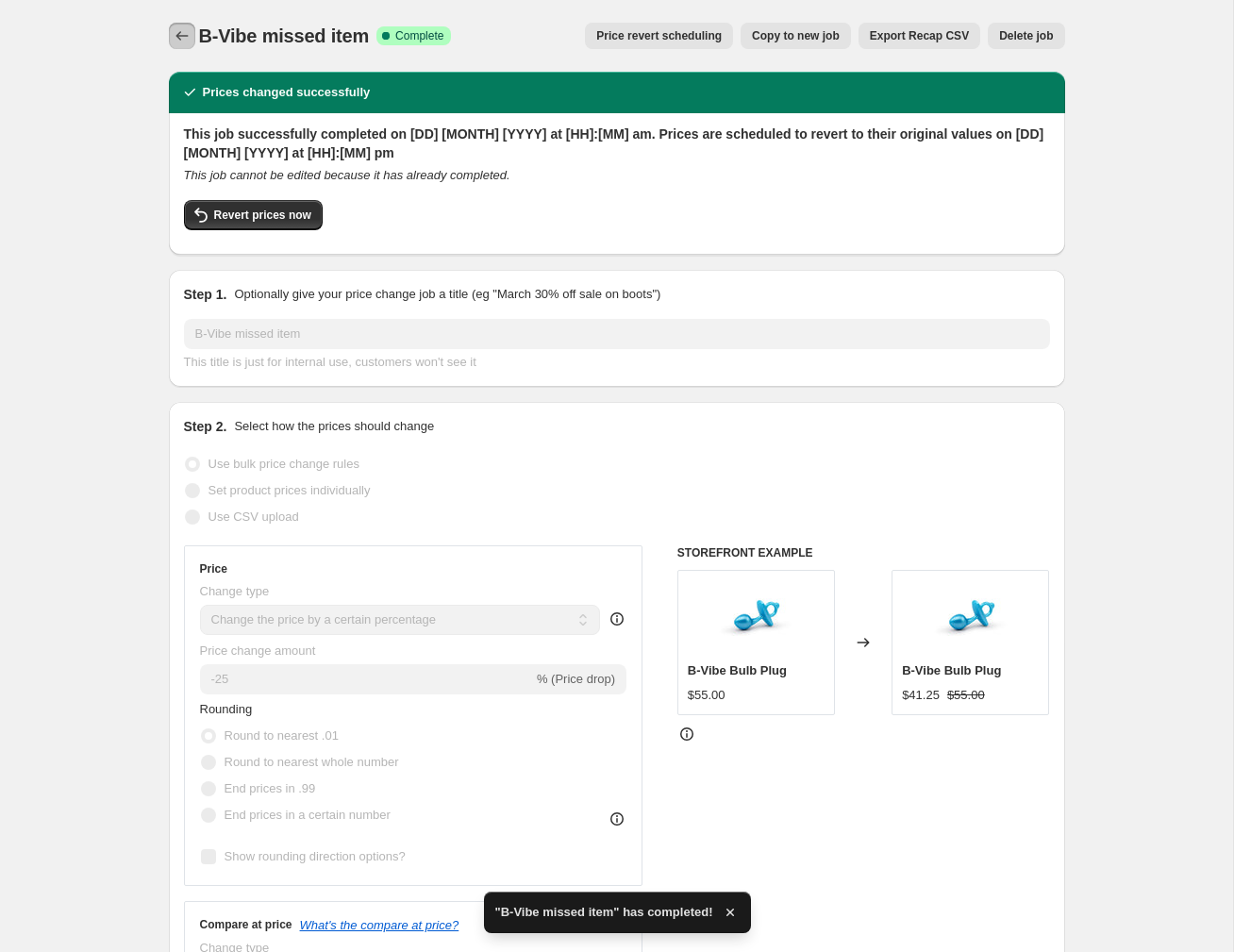 click 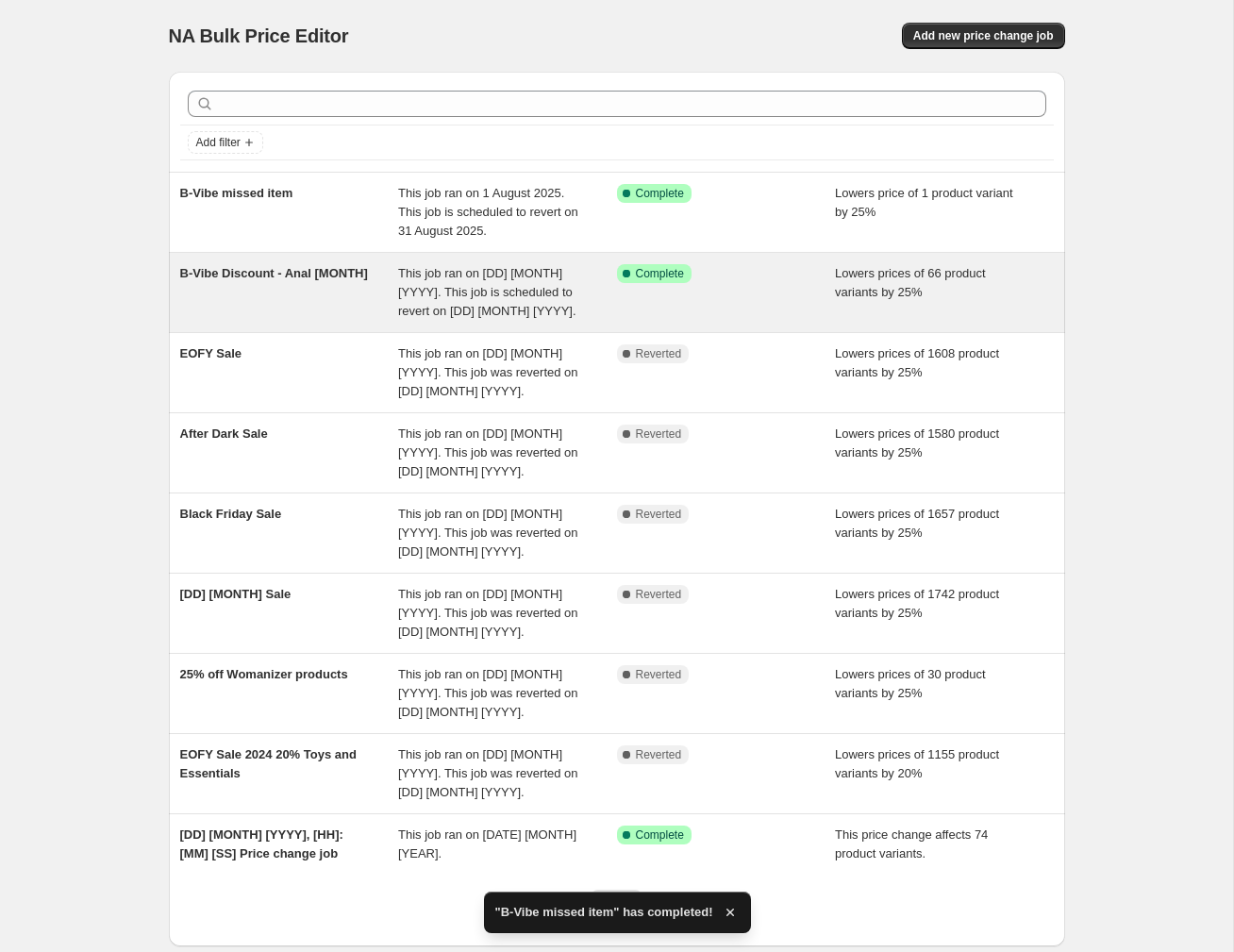 click on "B-Vibe Discount - Anal [MONTH]" at bounding box center (290, 292) 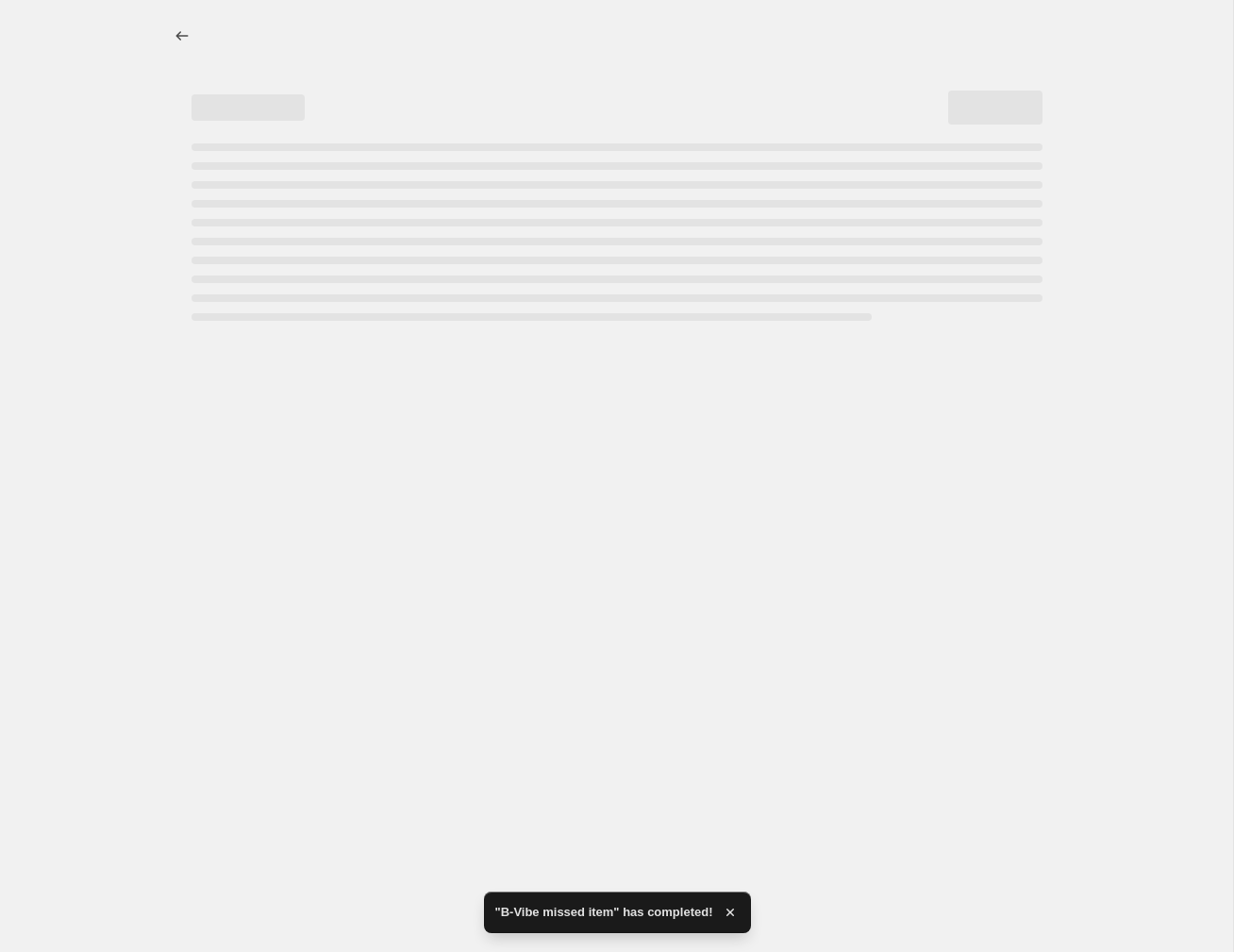 select on "percentage" 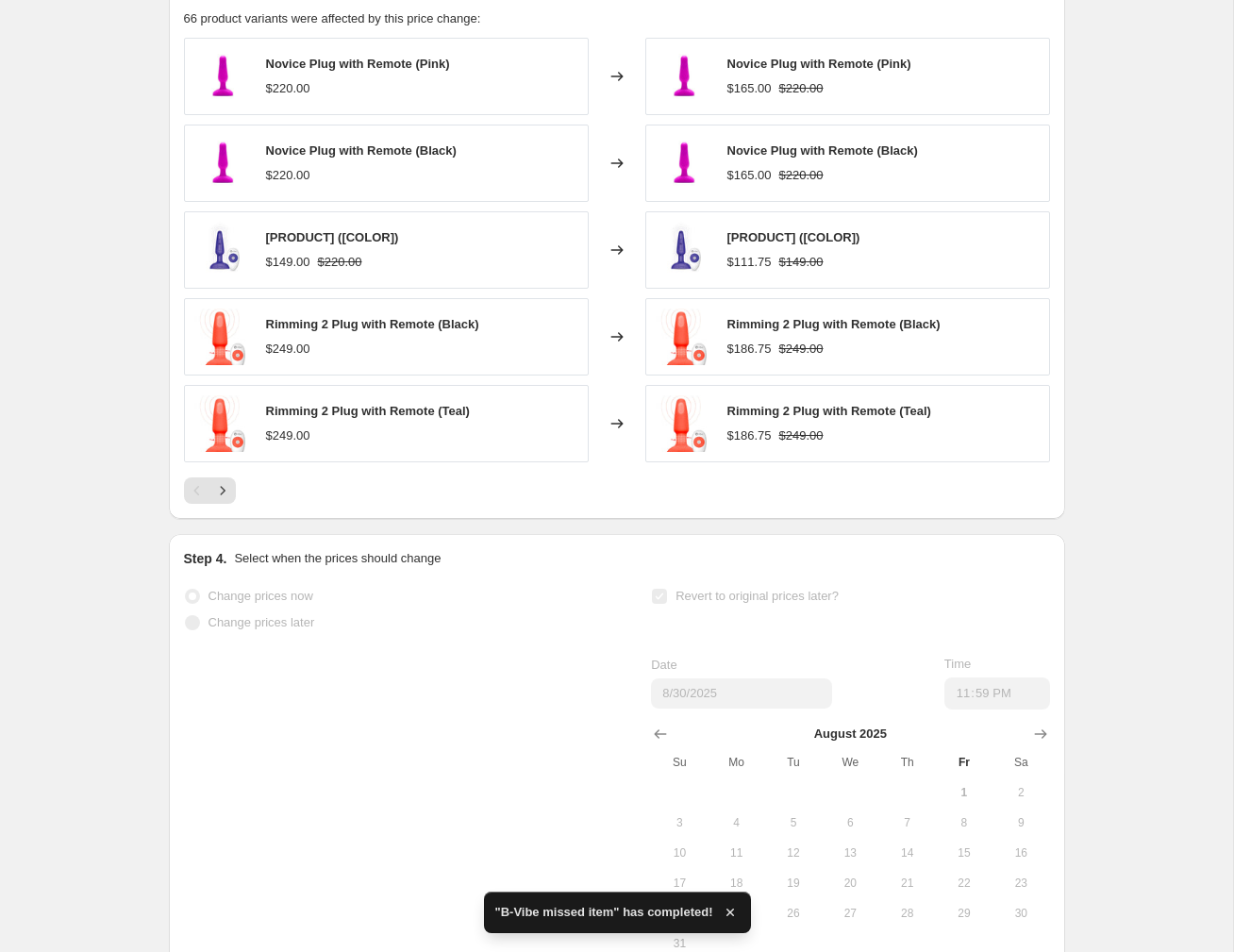 scroll, scrollTop: 1654, scrollLeft: 0, axis: vertical 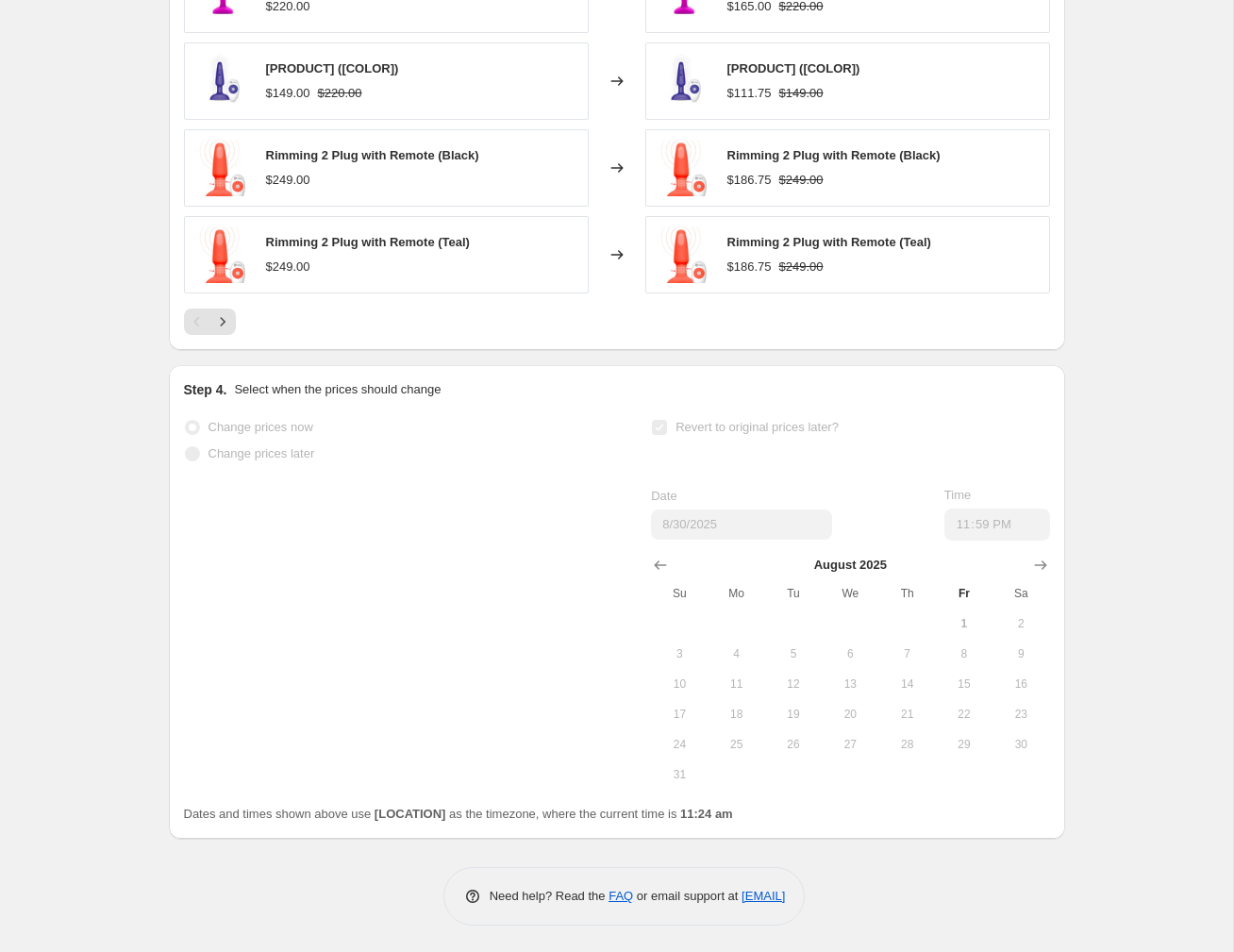 click on "Revert to original prices later?" at bounding box center (850, 443) 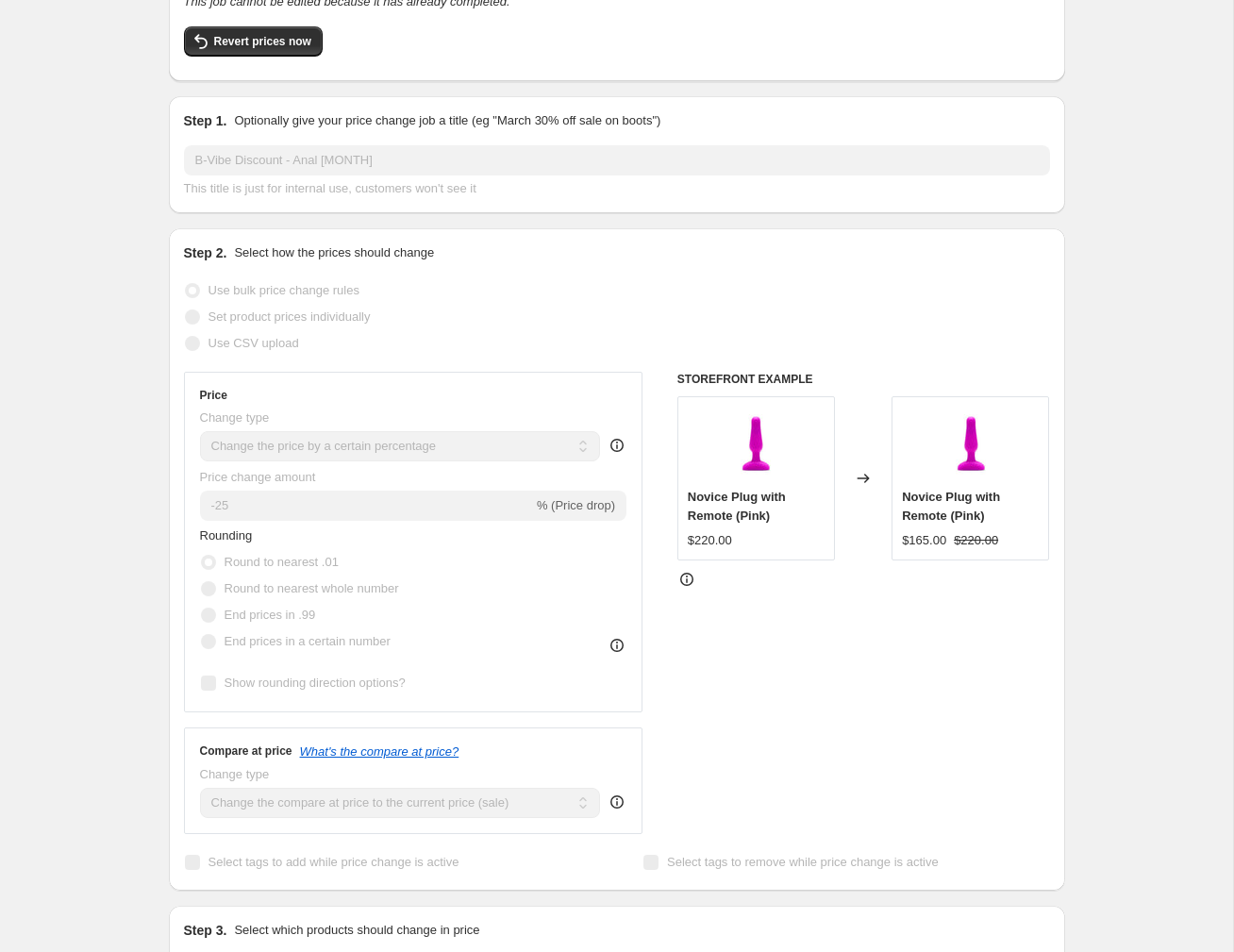 scroll, scrollTop: 0, scrollLeft: 0, axis: both 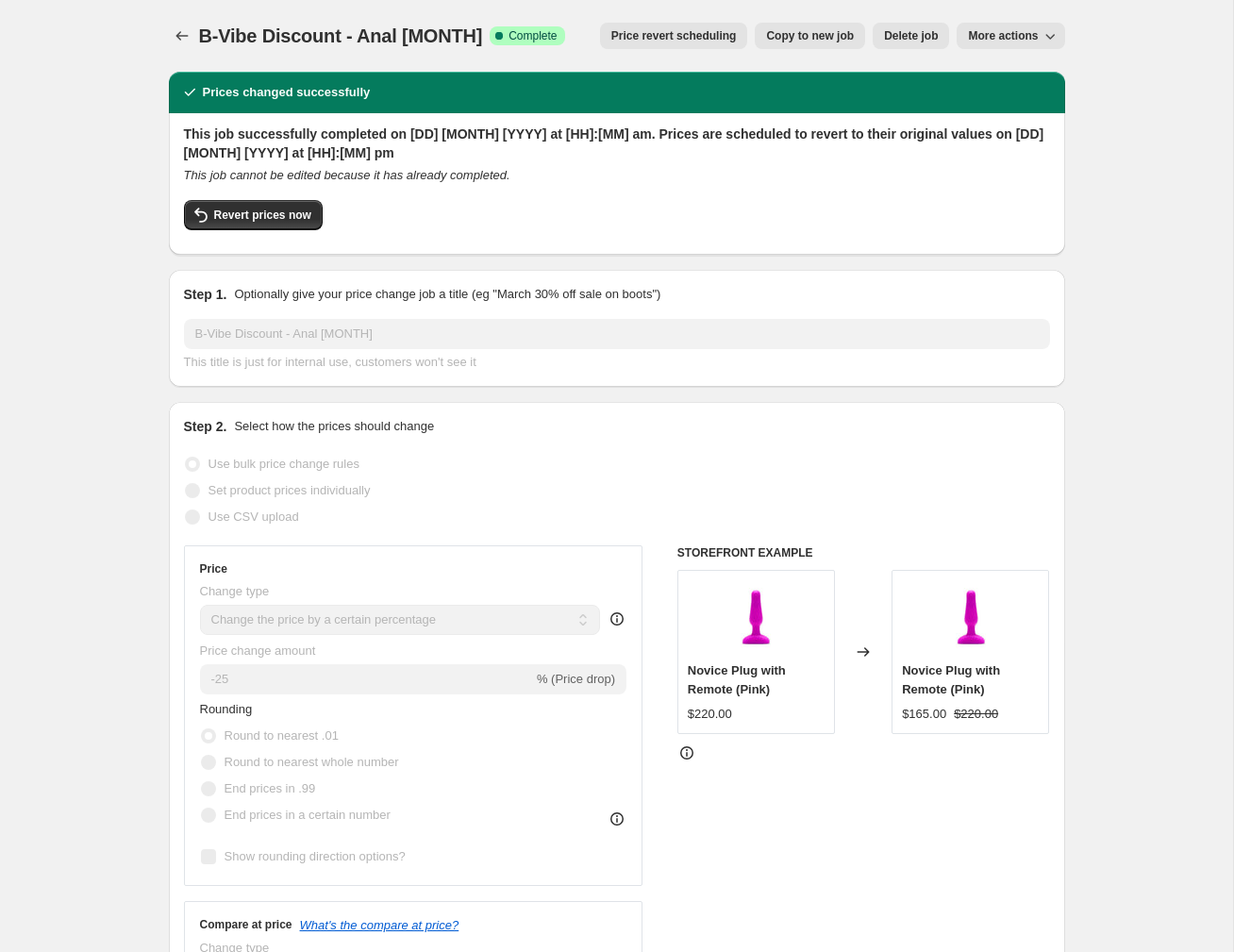 click on "Price revert scheduling" at bounding box center [674, 36] 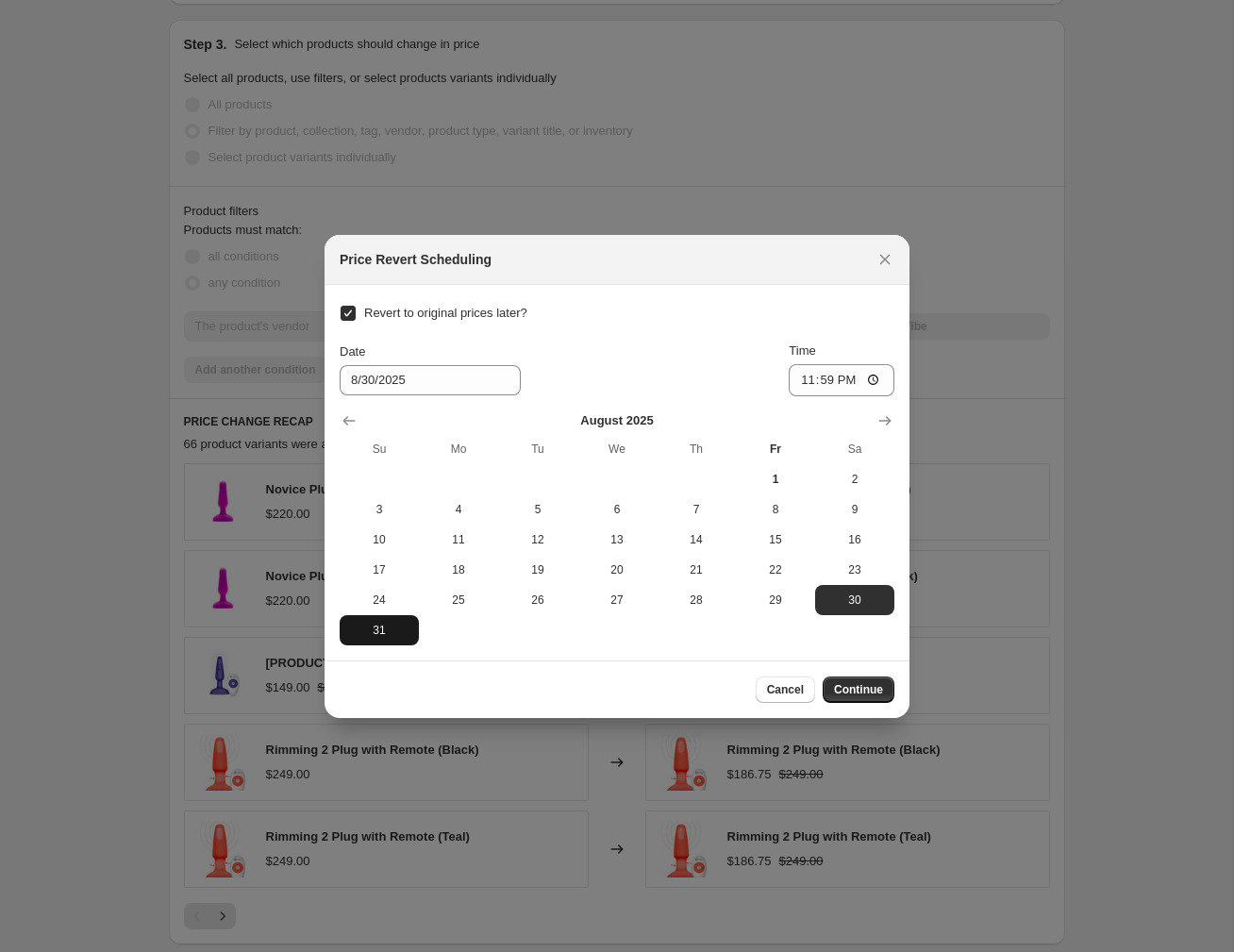 click on "31" at bounding box center [379, 630] 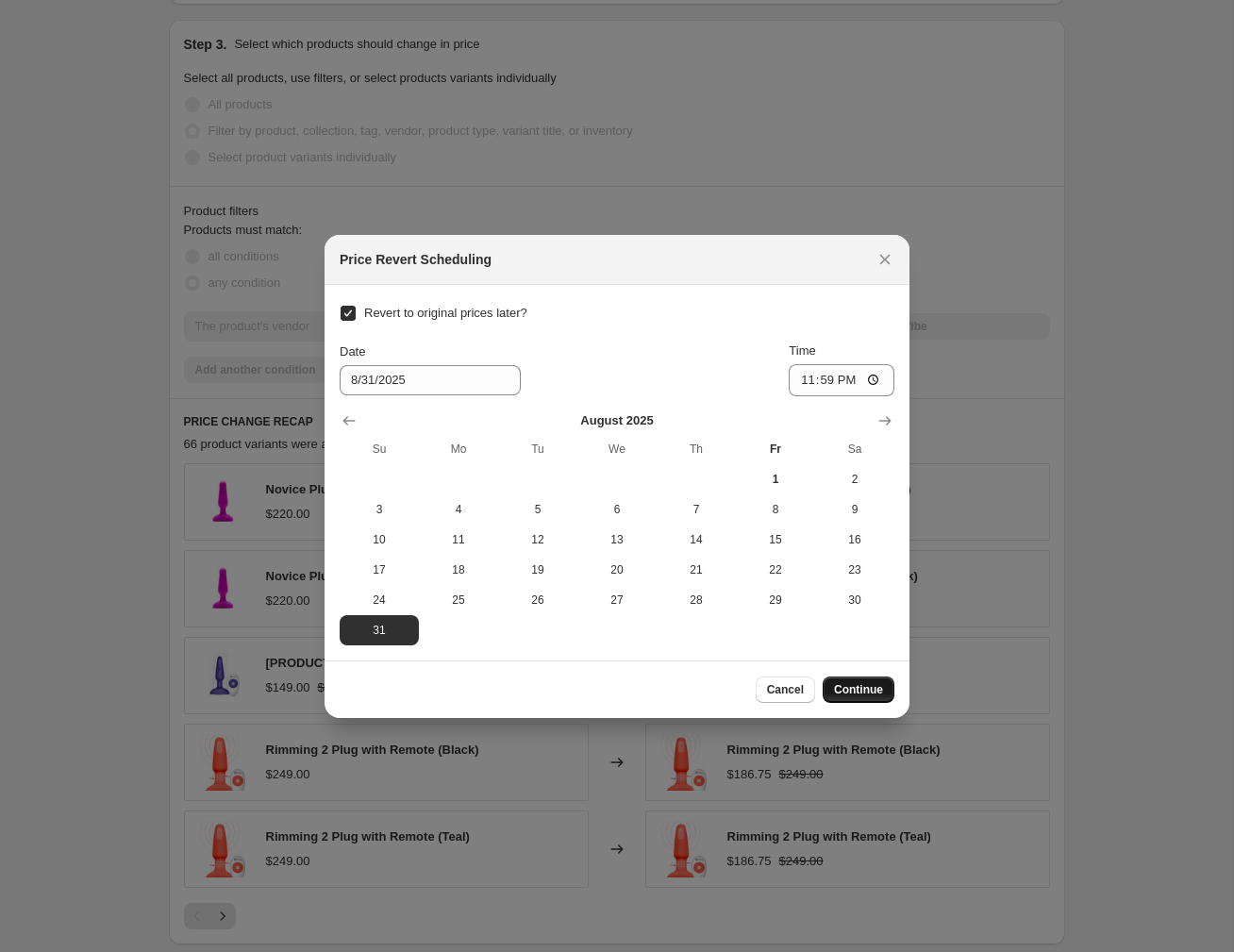 click on "Continue" at bounding box center (859, 690) 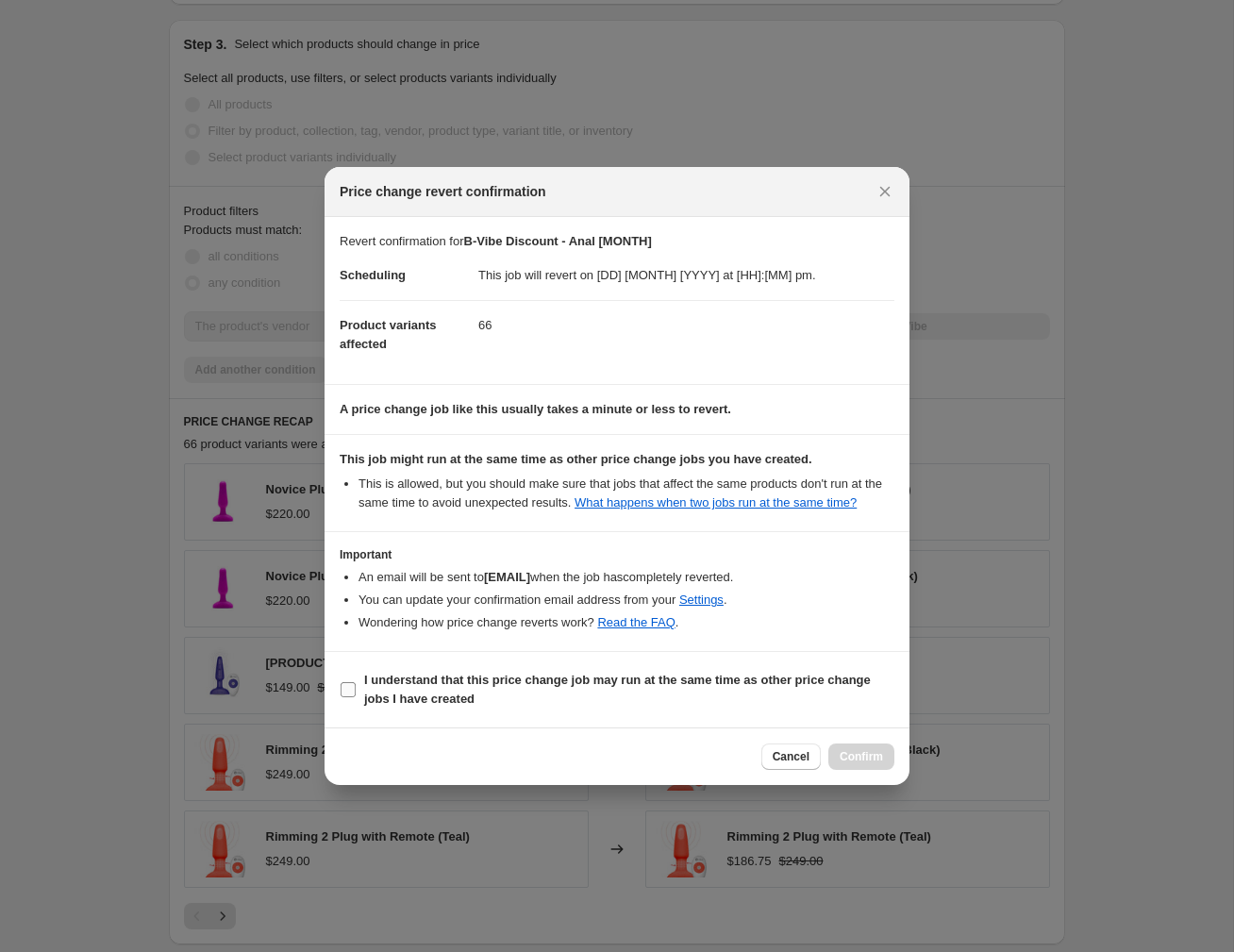 click on "I understand that this price change job may run at the same time as other price change jobs I have created" at bounding box center [629, 690] 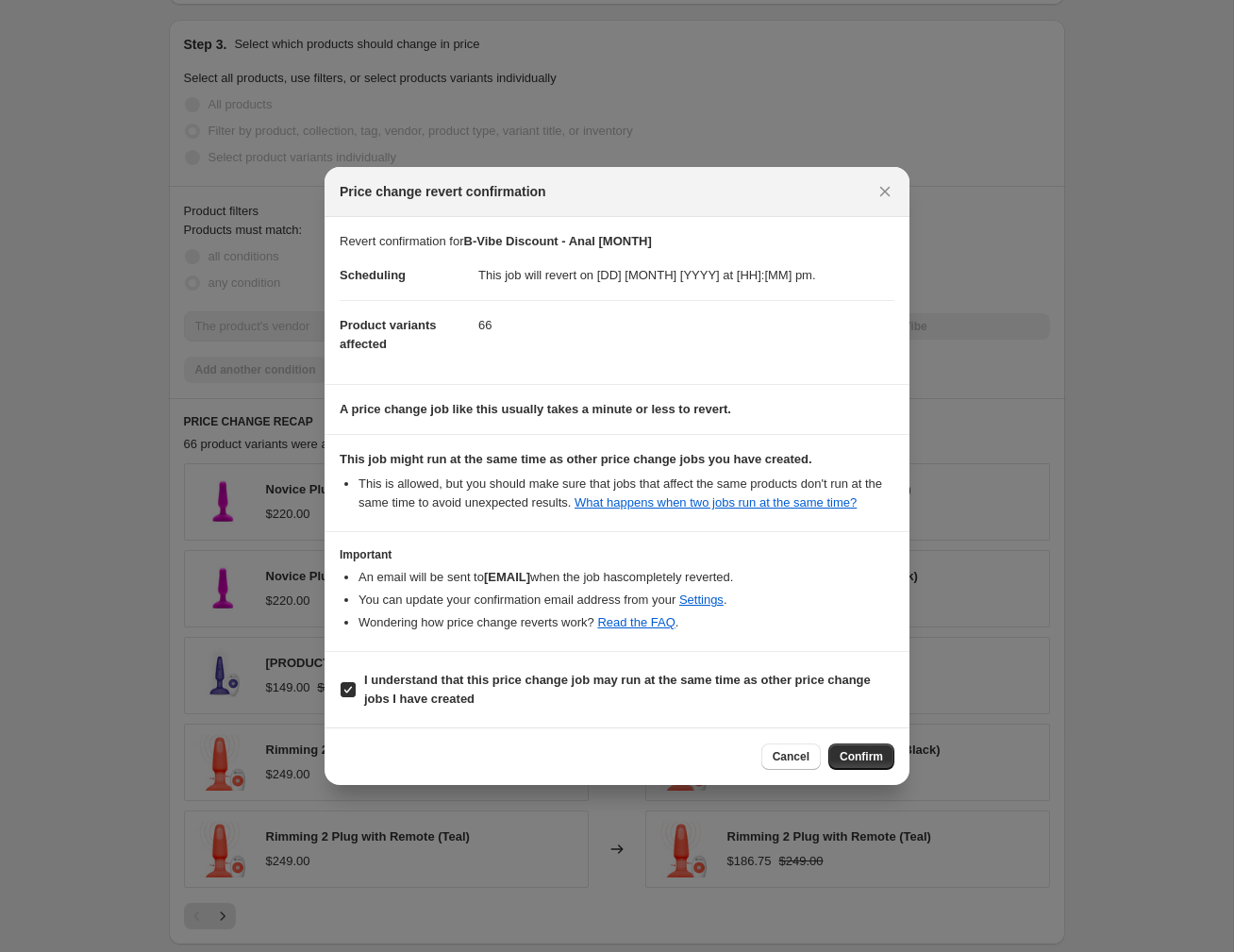 click on "Confirm" at bounding box center [861, 757] 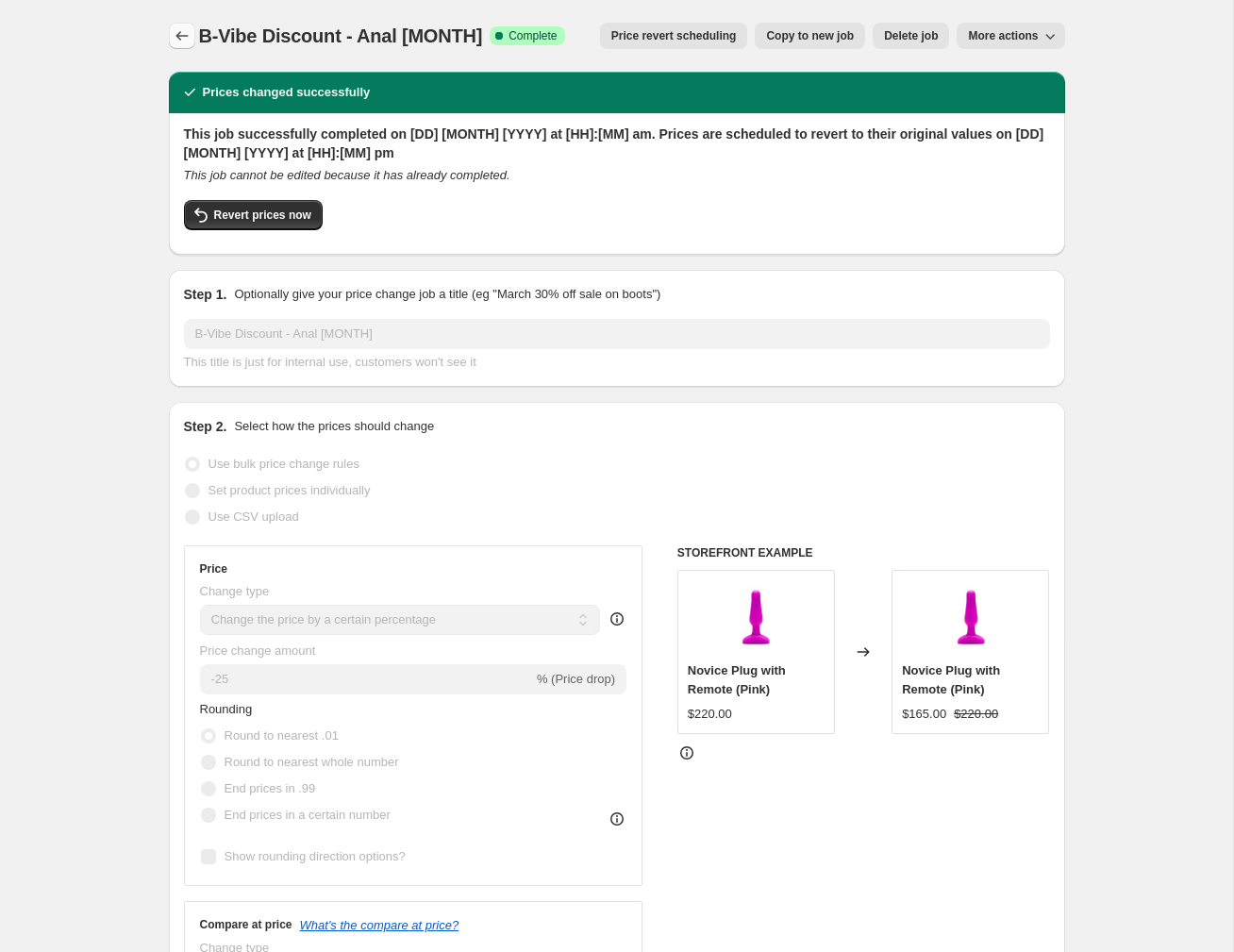 click 